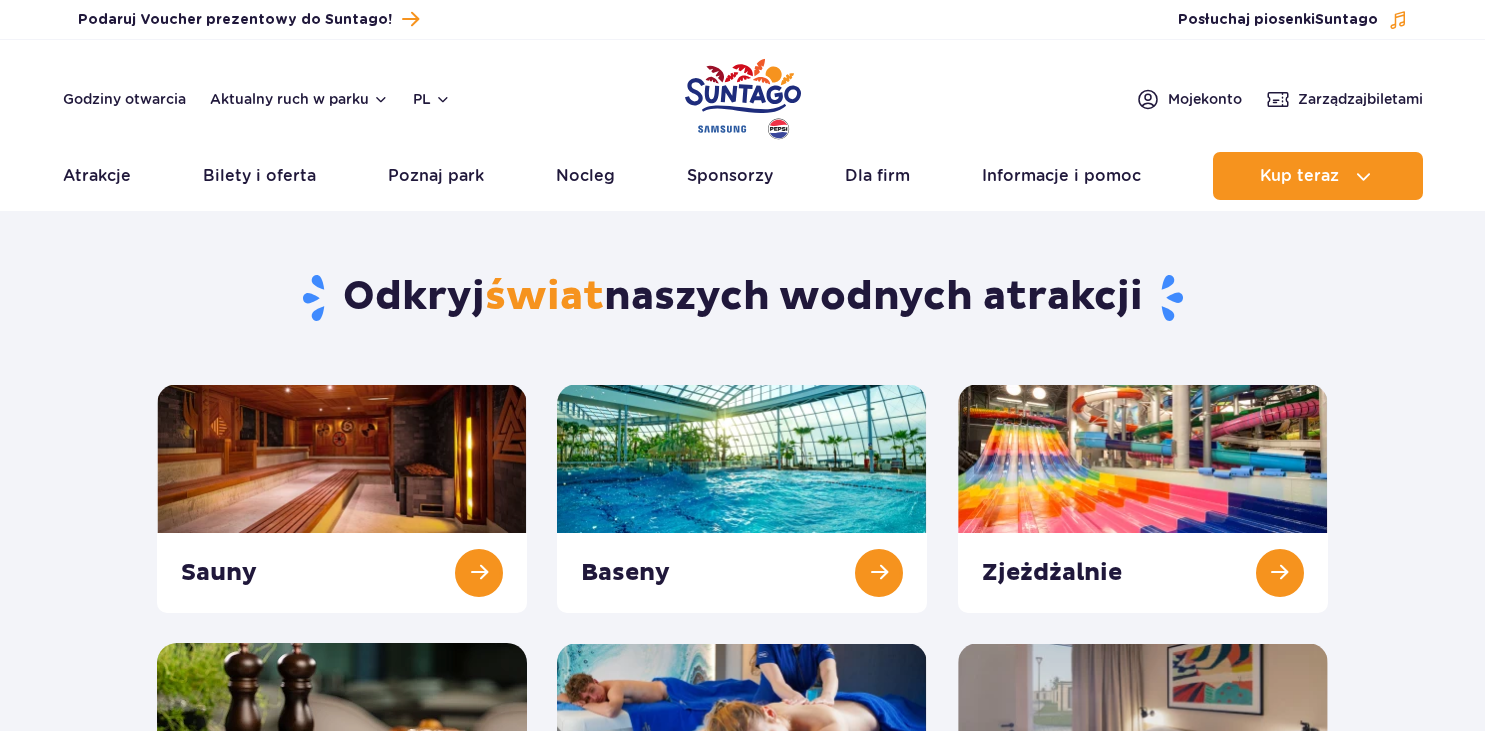 scroll, scrollTop: 0, scrollLeft: 0, axis: both 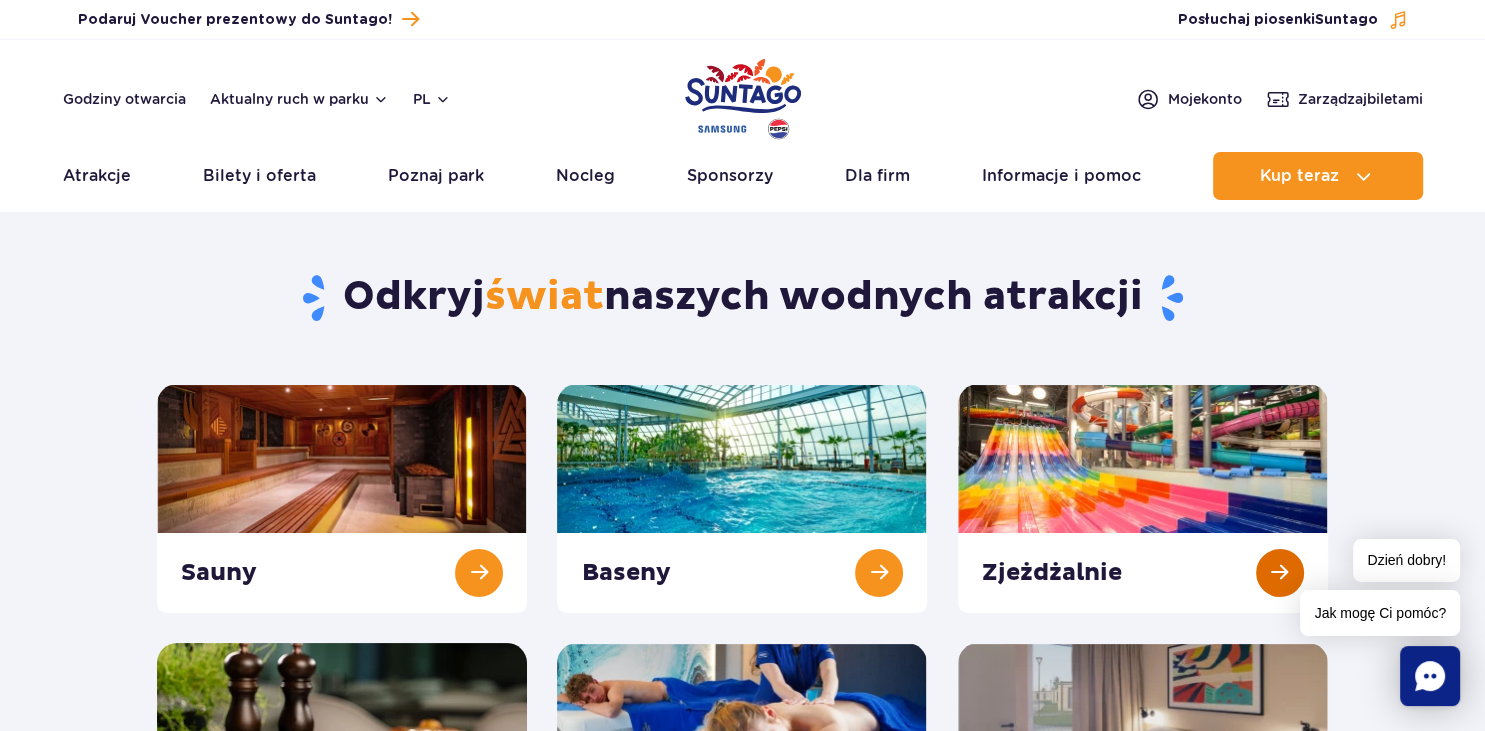 click at bounding box center [1143, 498] 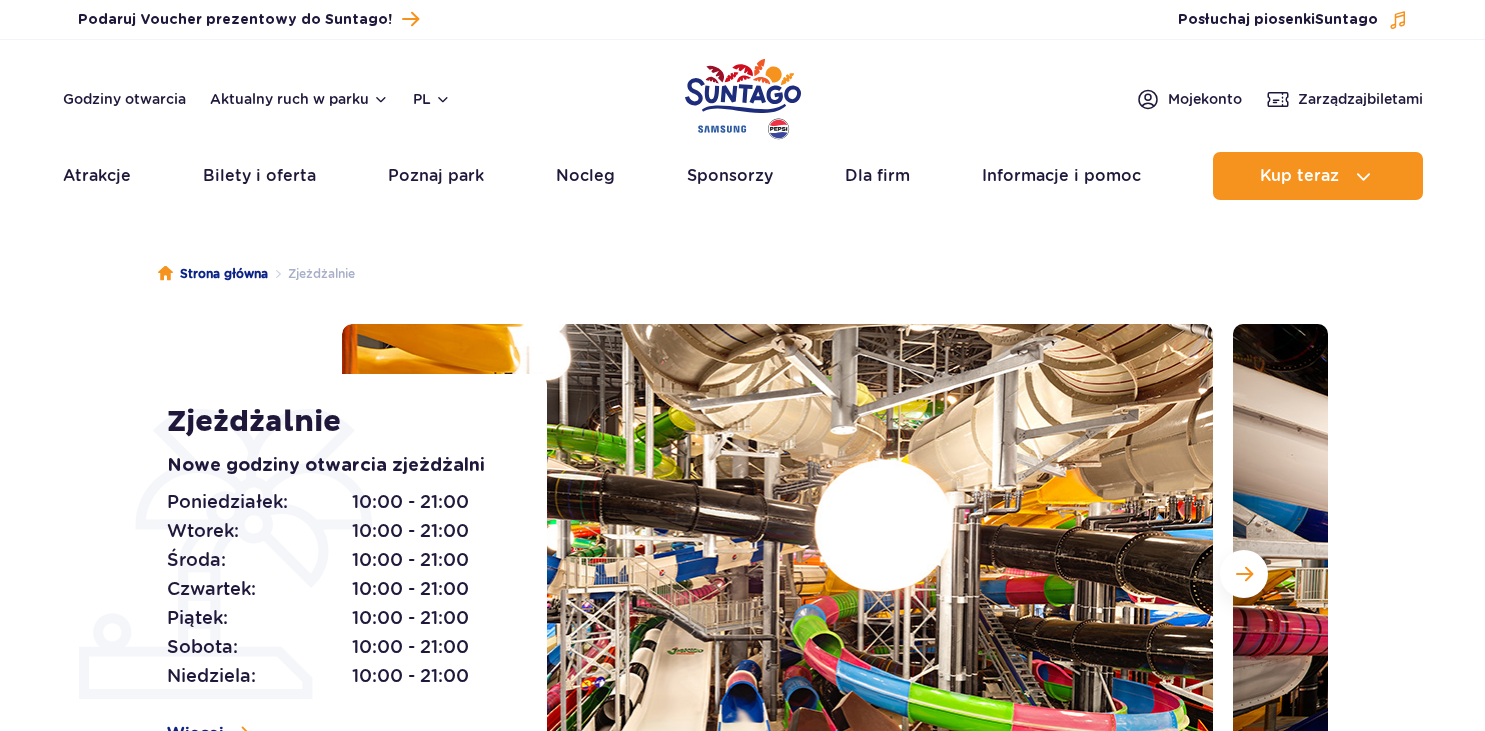 scroll, scrollTop: 0, scrollLeft: 0, axis: both 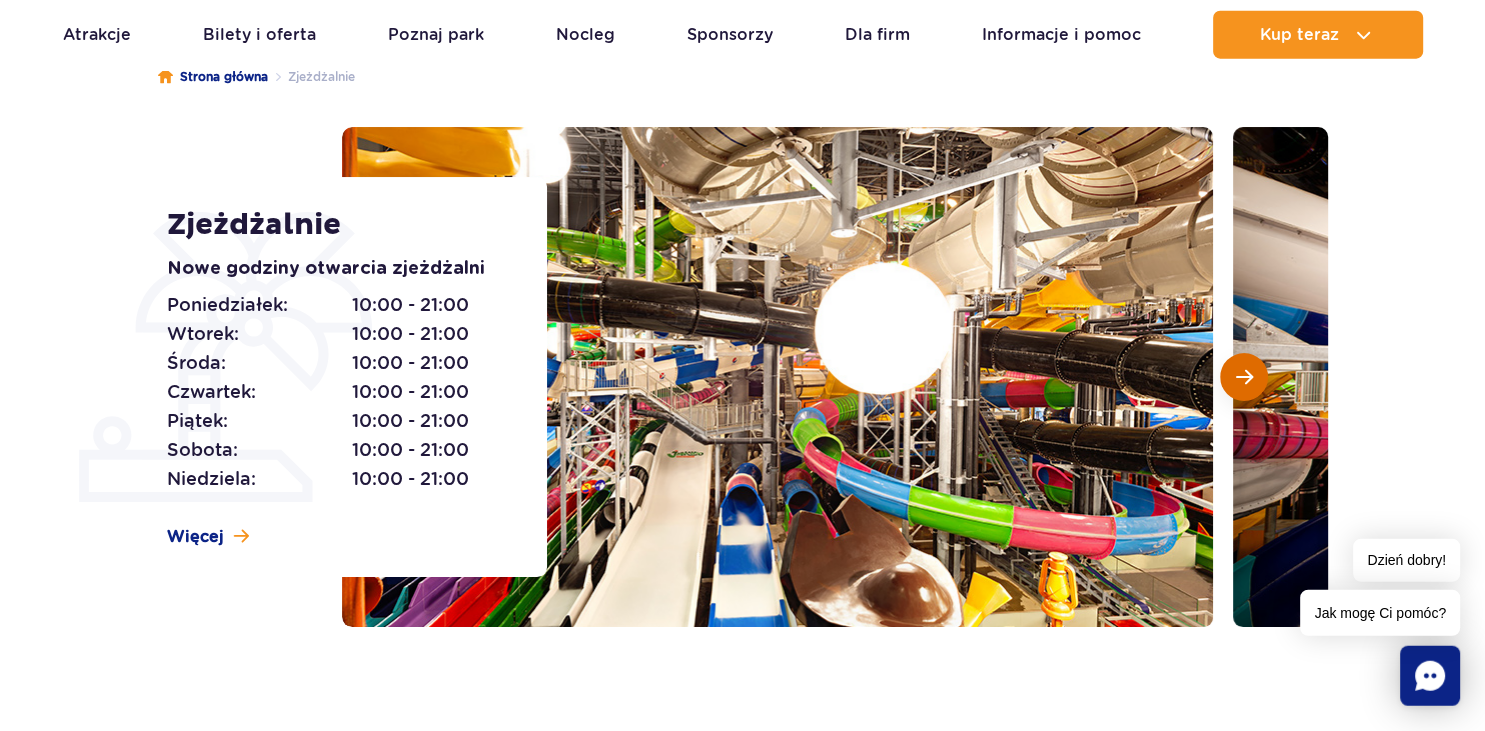 click at bounding box center (1244, 377) 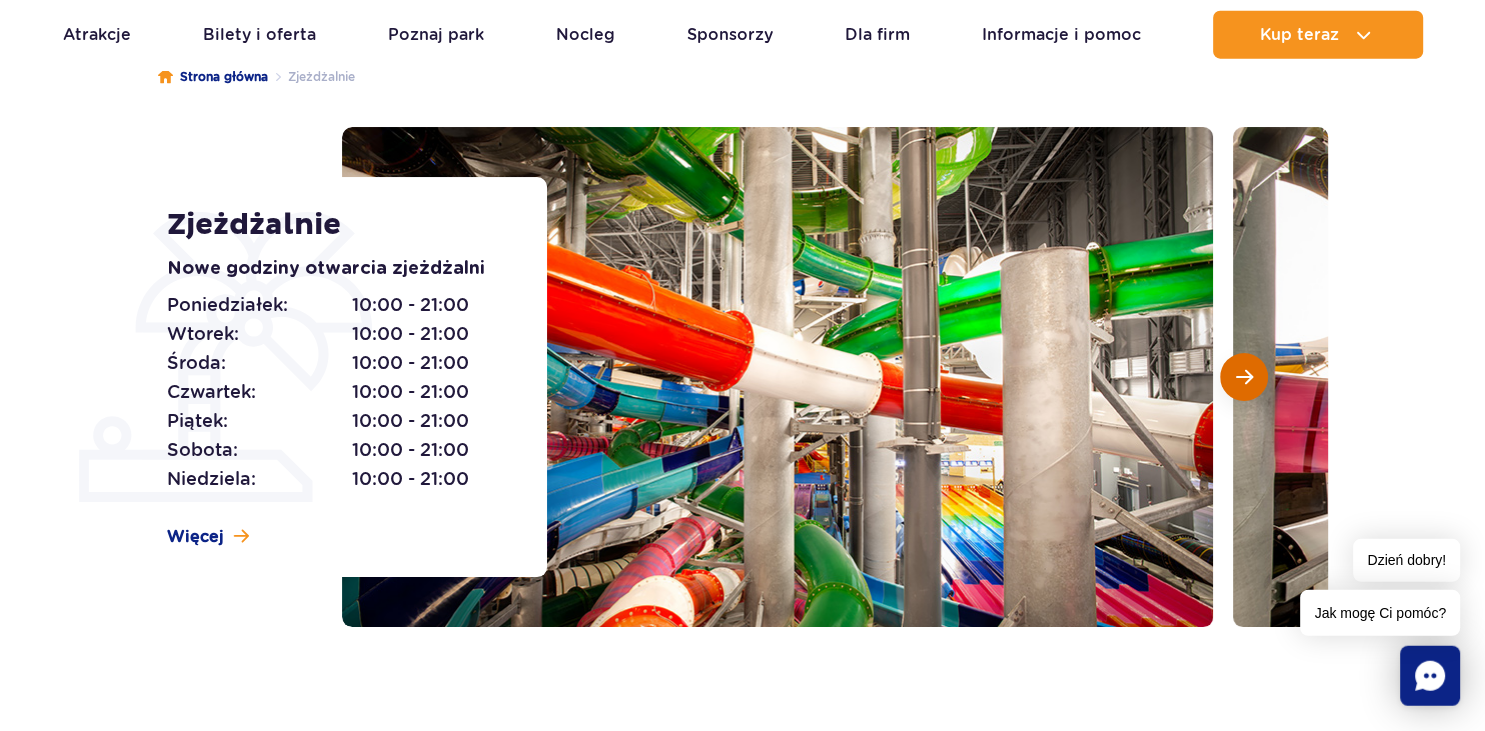 click at bounding box center [1244, 377] 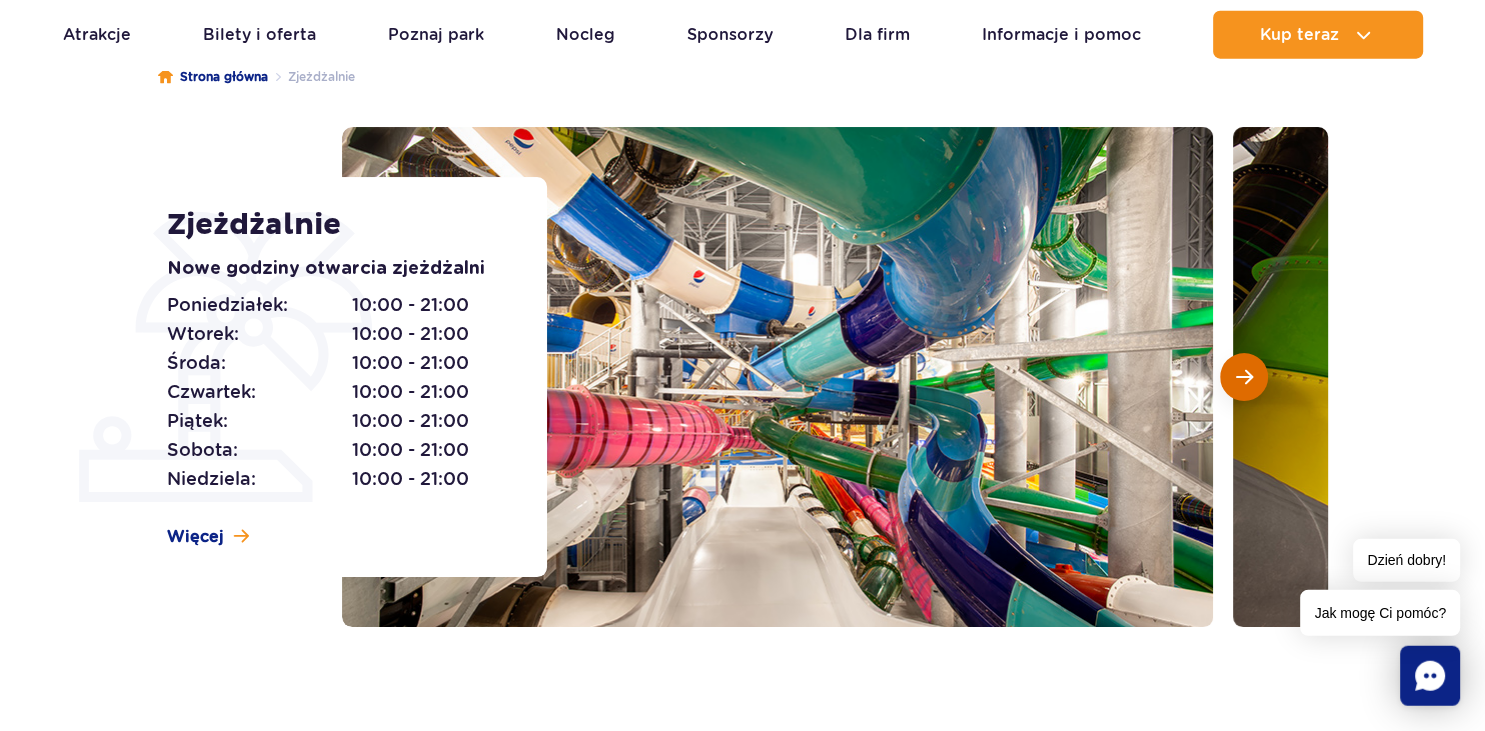 click at bounding box center [1244, 377] 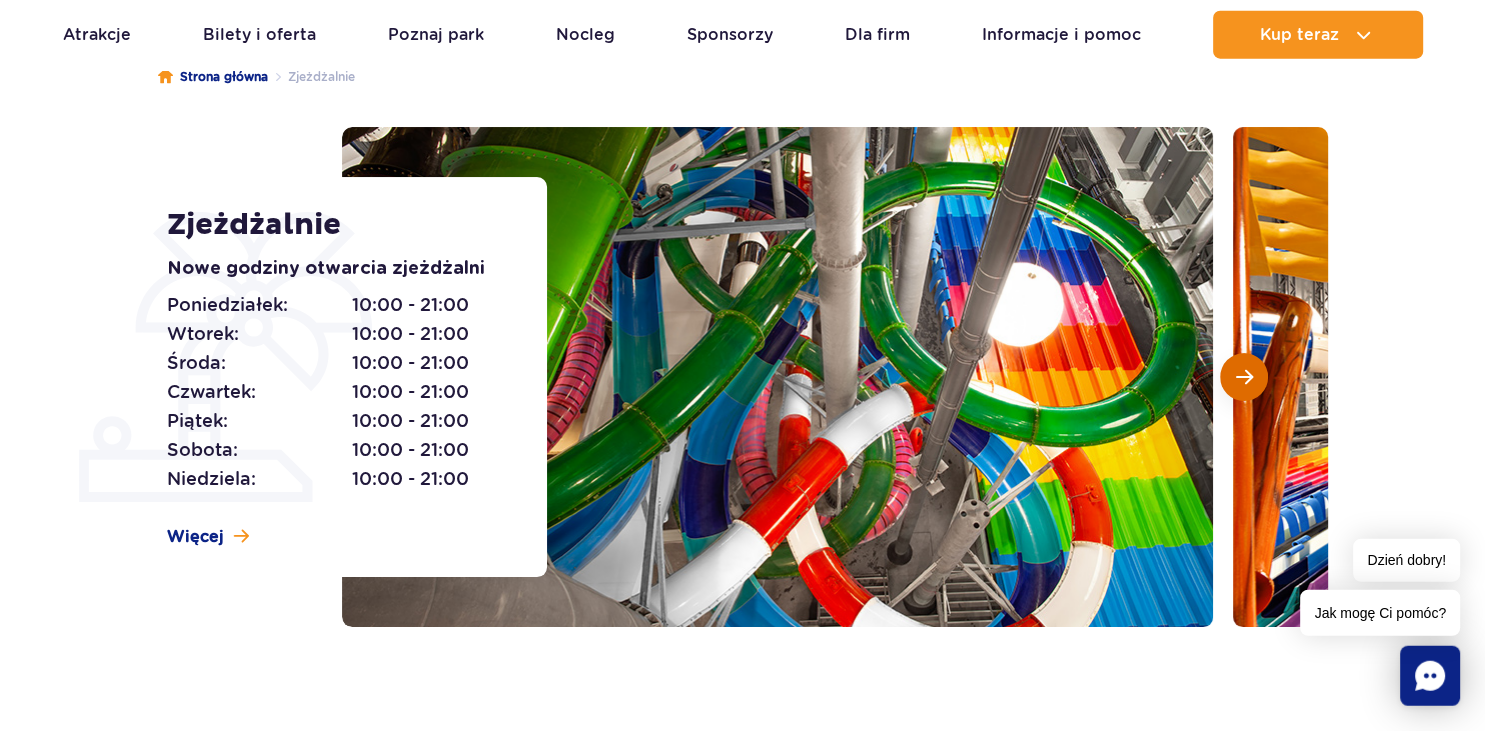 click at bounding box center (1244, 377) 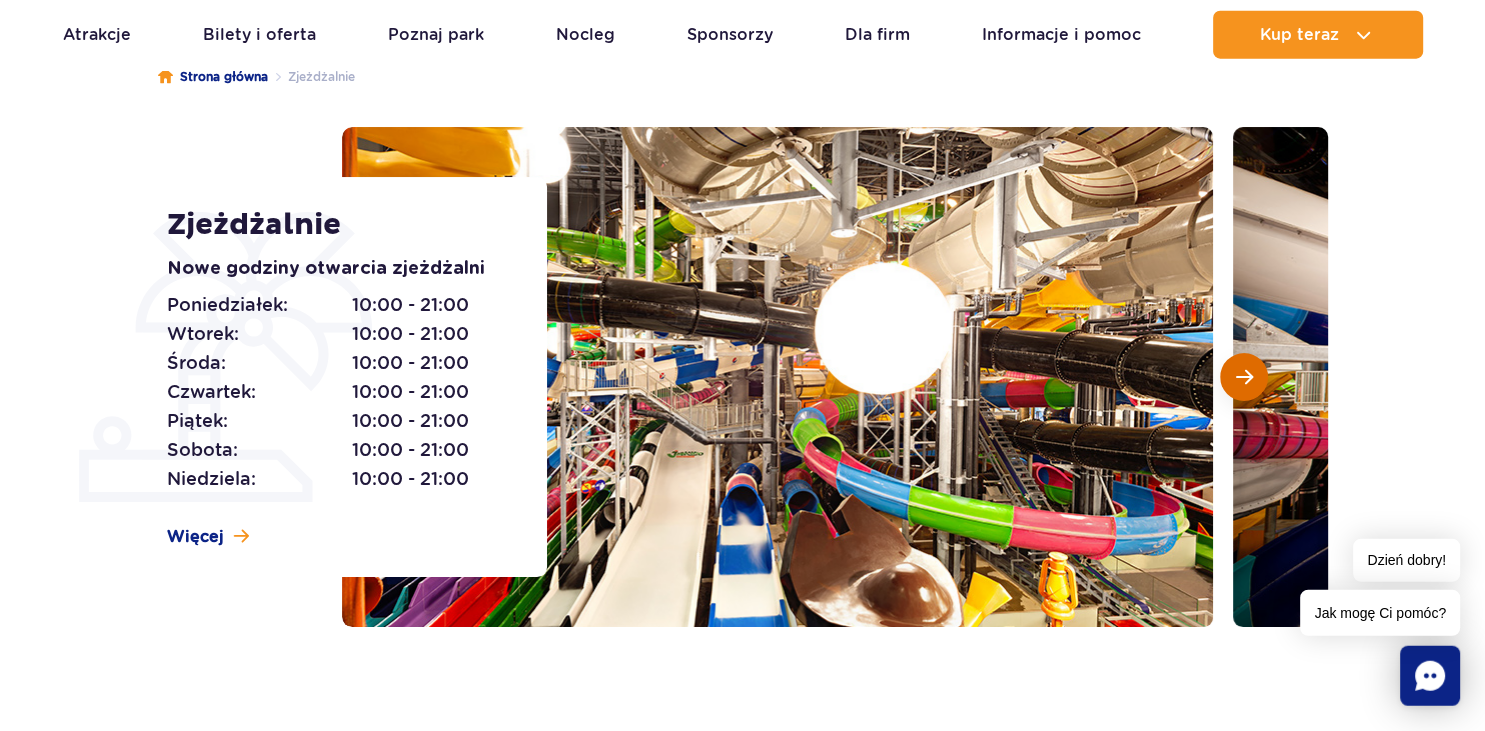 click at bounding box center [1244, 377] 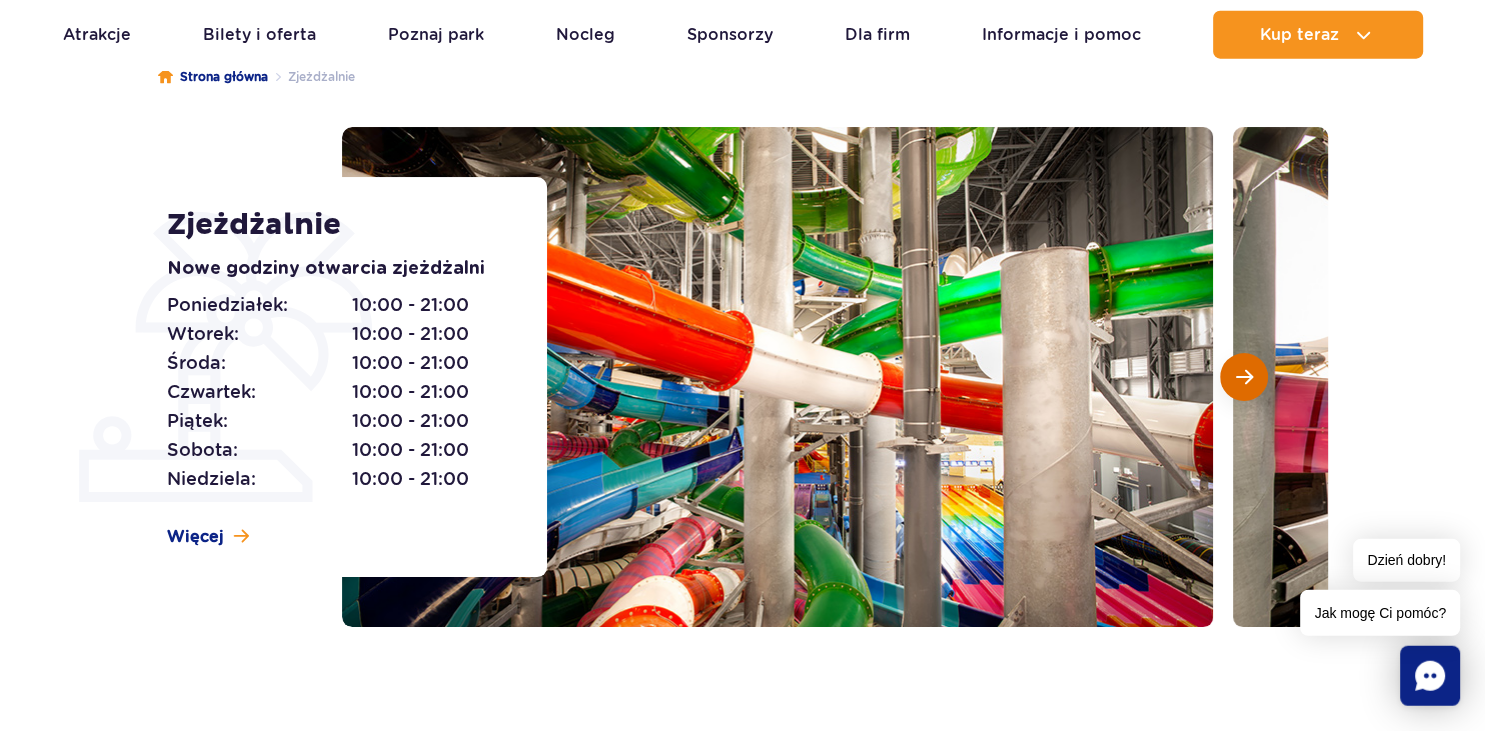 click at bounding box center (1244, 377) 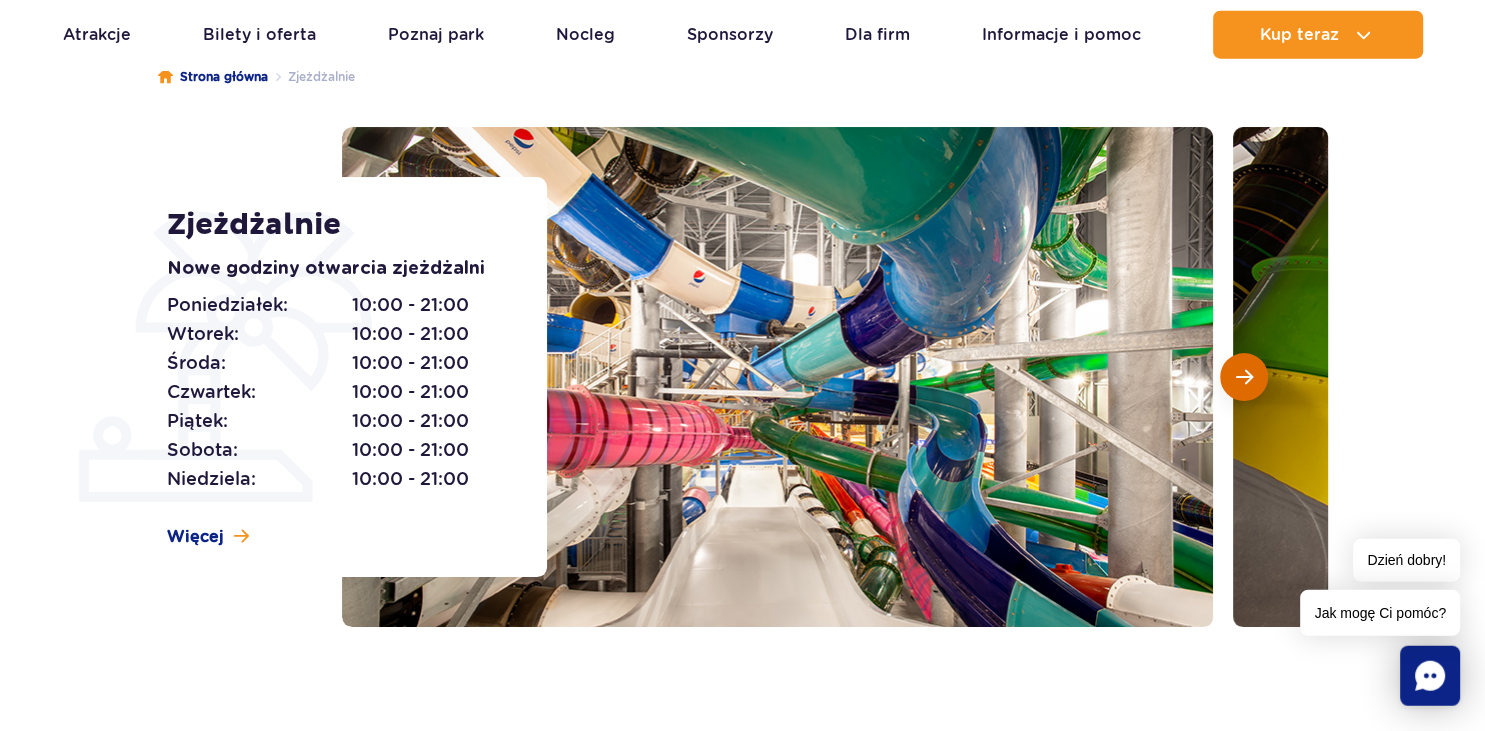 click at bounding box center (1244, 377) 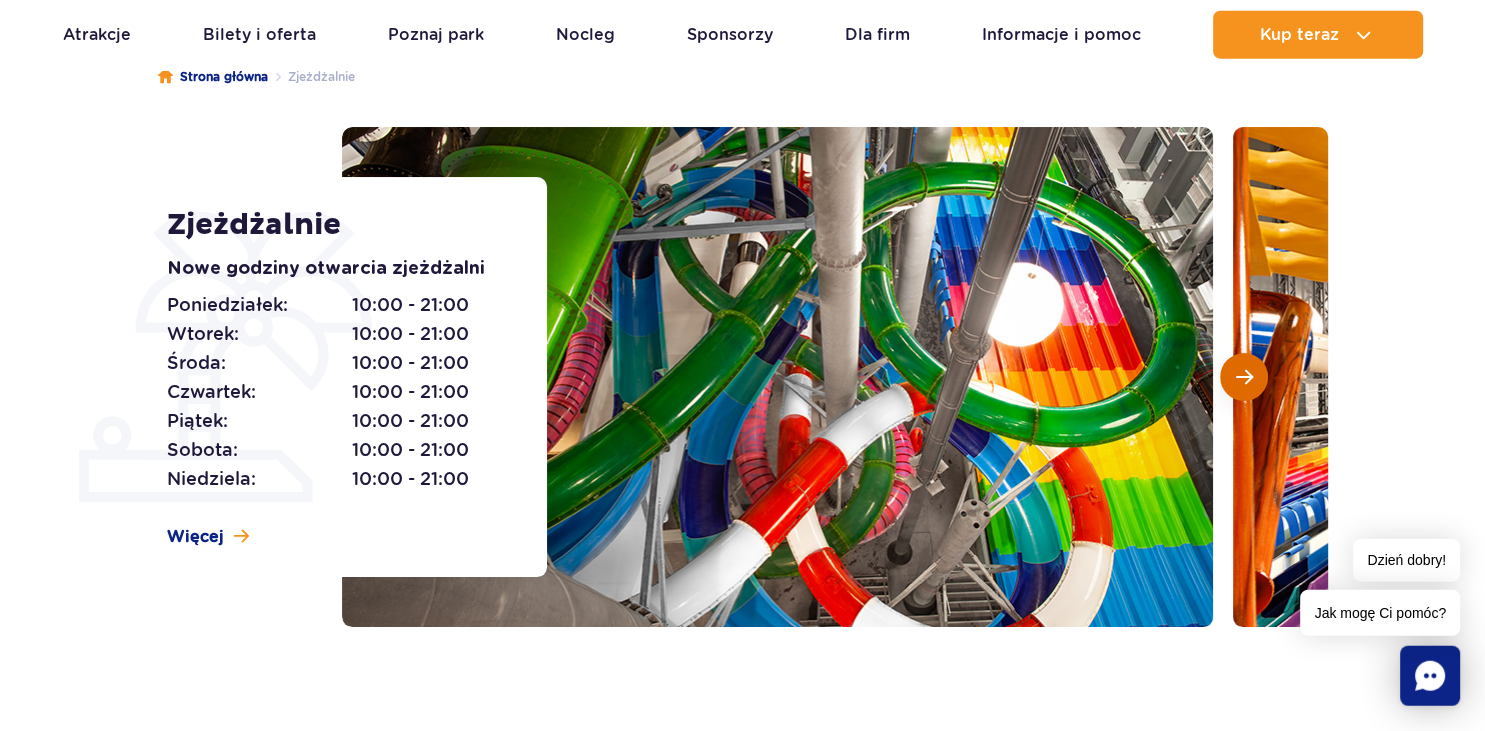 click at bounding box center (1244, 377) 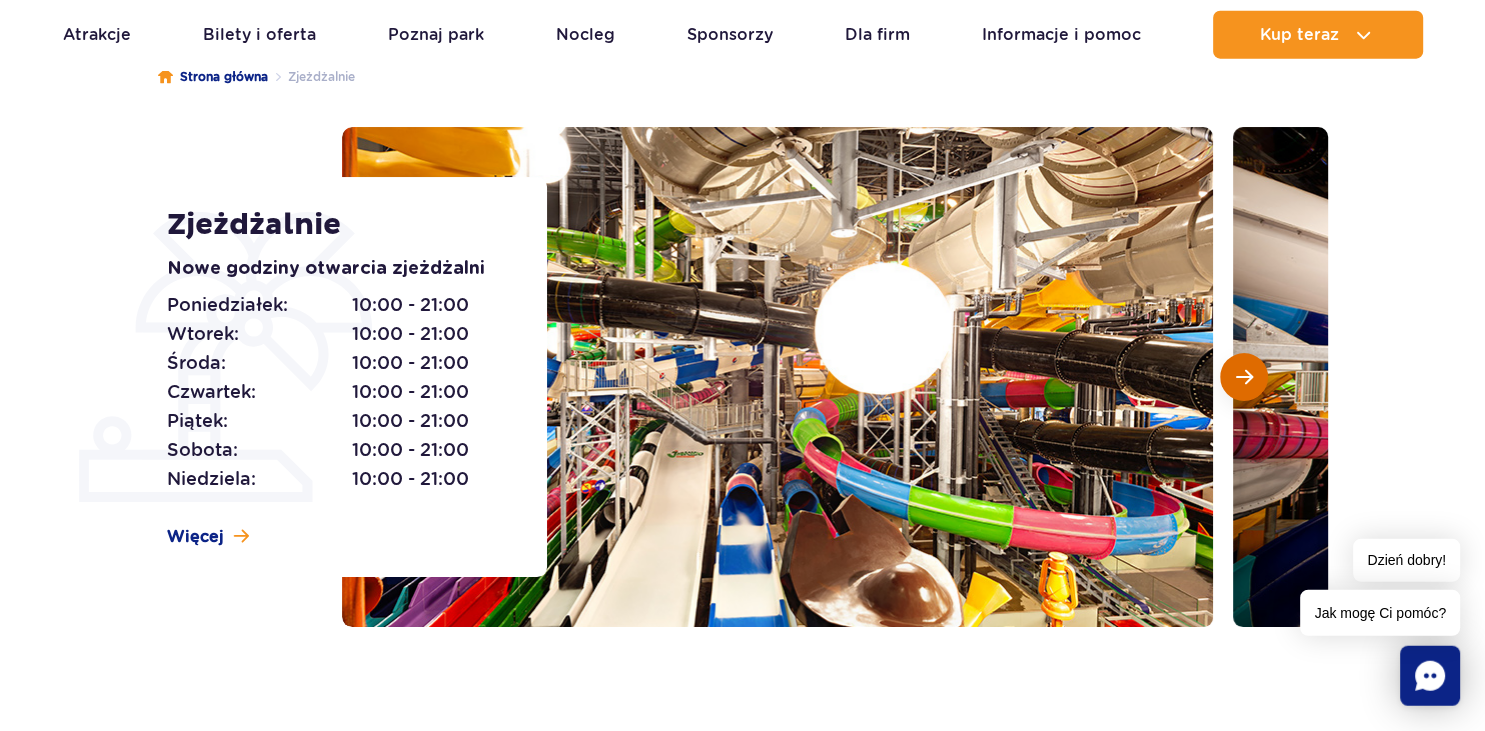 click at bounding box center (1244, 377) 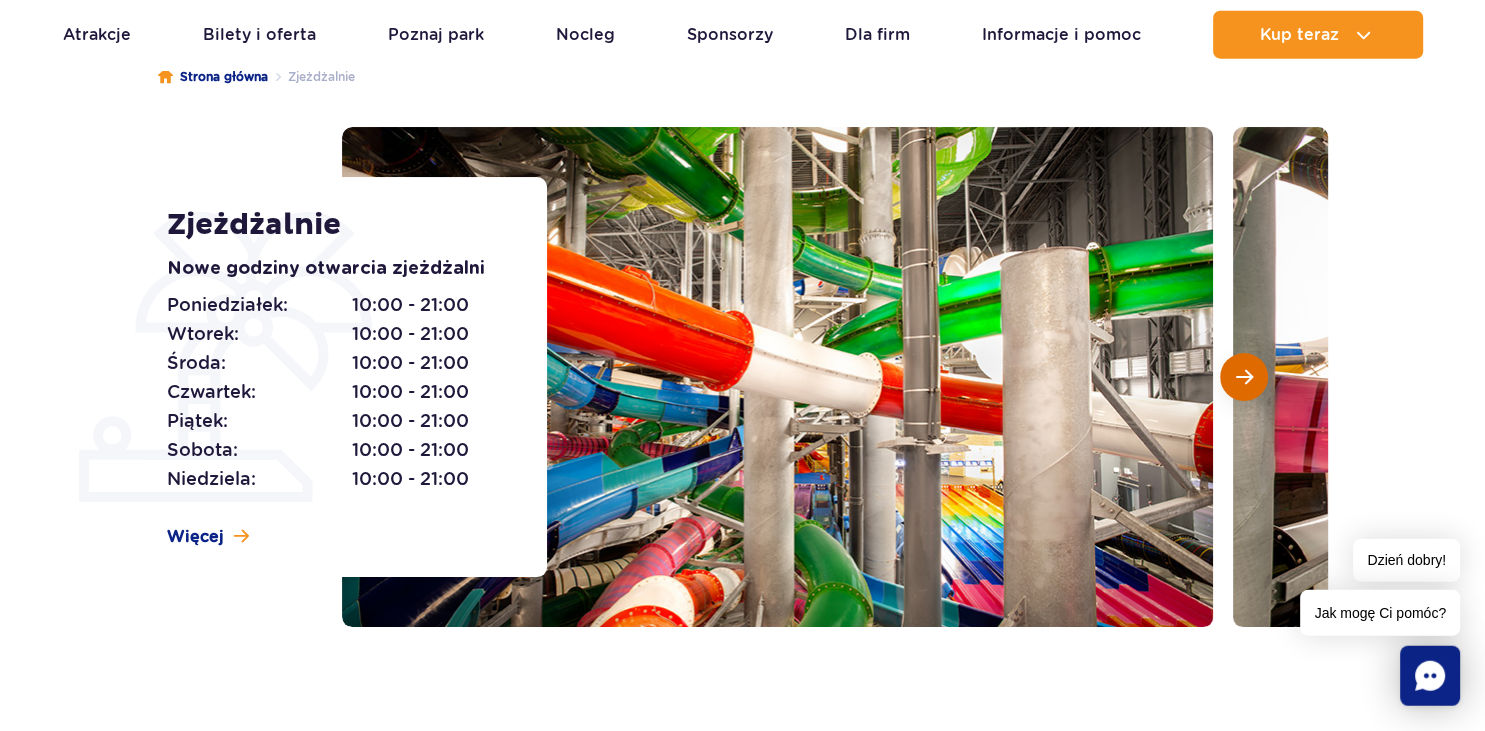 click at bounding box center [1244, 377] 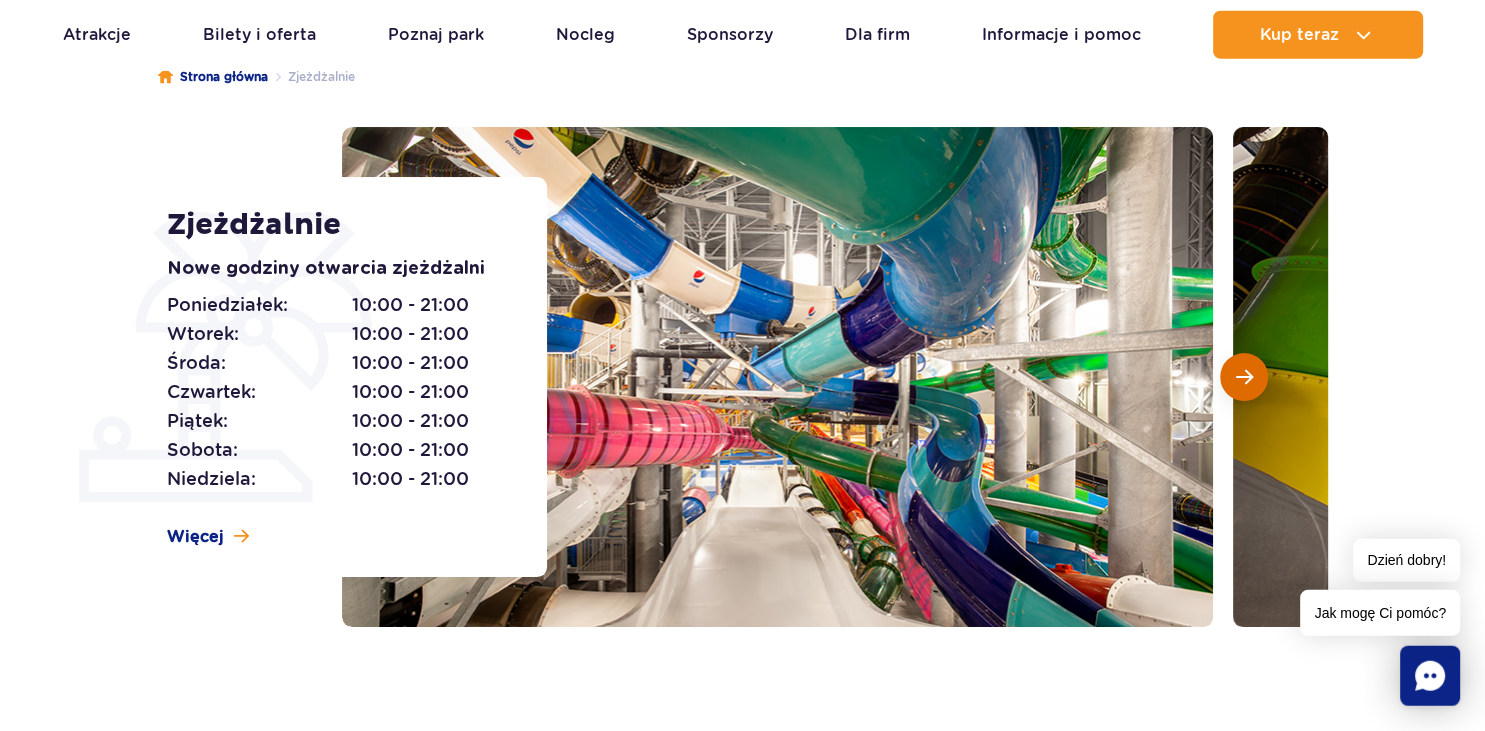 click at bounding box center [1244, 377] 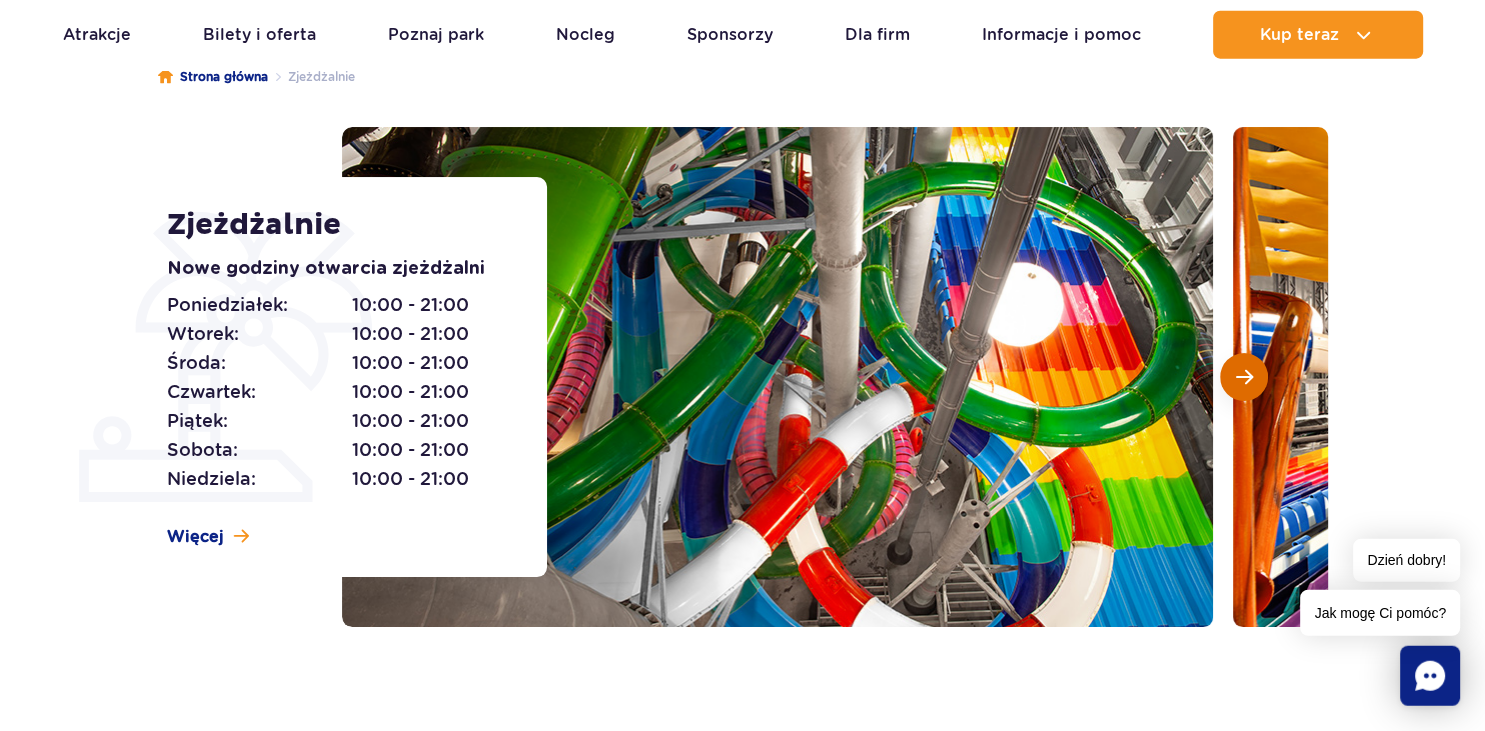 click at bounding box center [1244, 377] 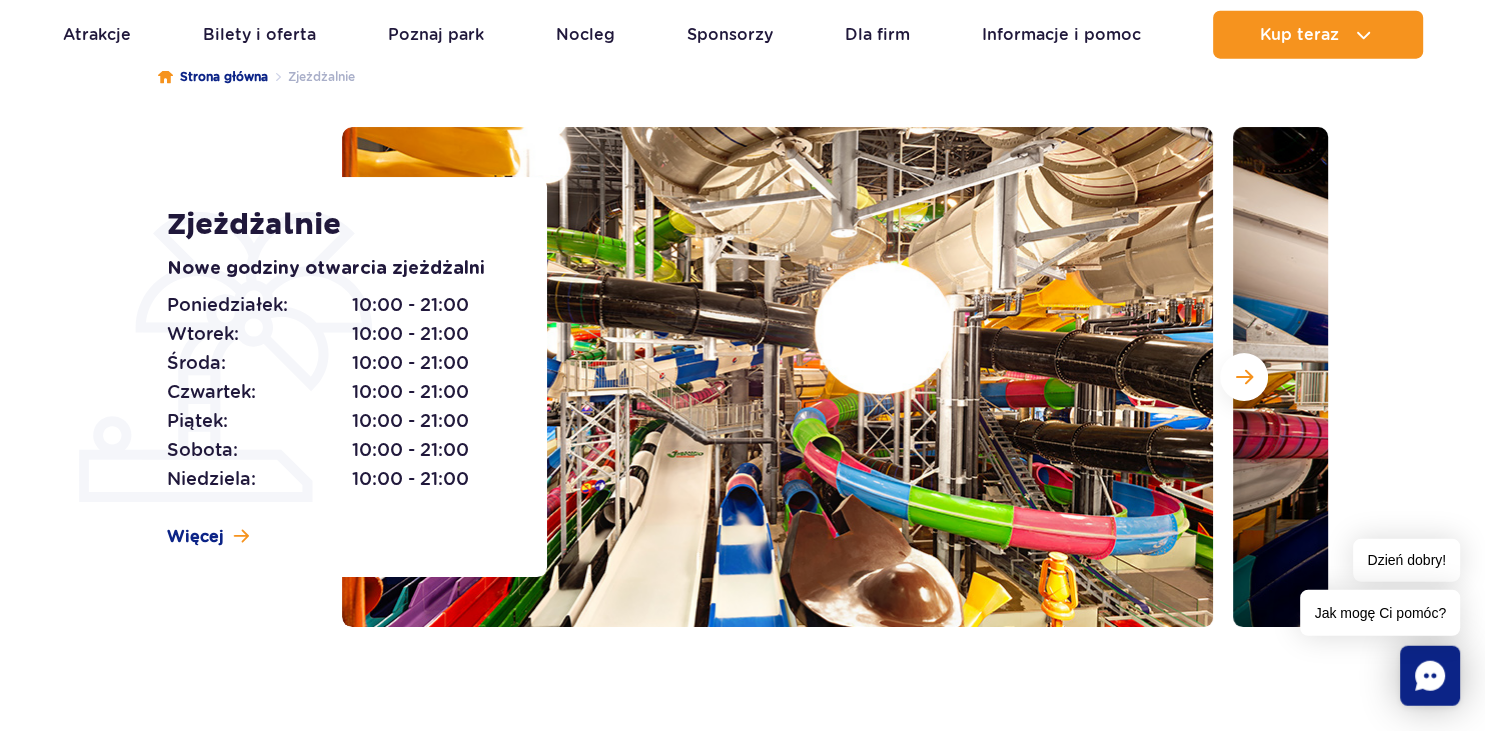 click on "Zjeżdżalnie
Nowe godziny otwarcia zjeżdżalni
Poniedziałek:
10:00 - 21:00
Wtorek:
10:00 - 21:00
Środa:
10:00 - 21:00
Czwartek:  10:00 - 21:00 Piątek:" at bounding box center (742, 377) 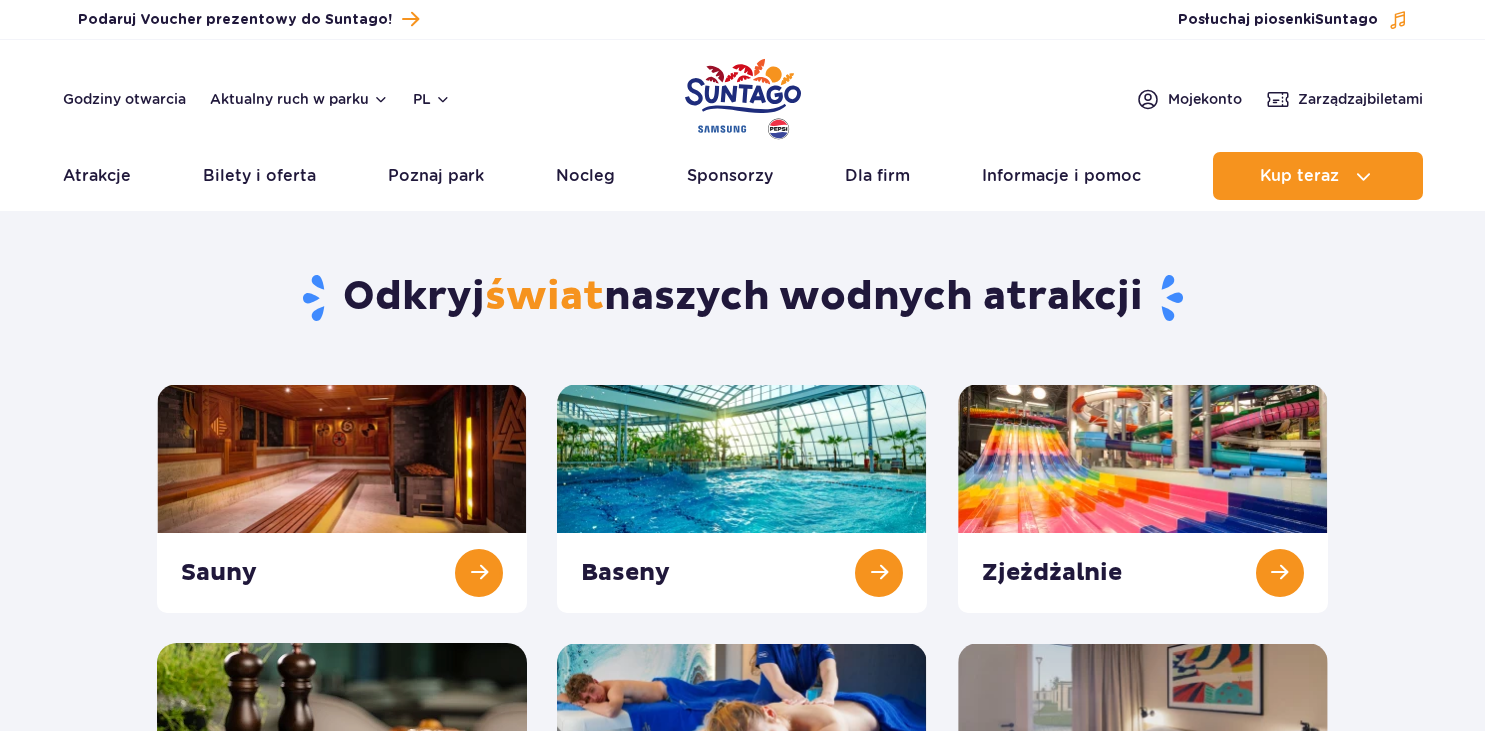 scroll, scrollTop: 0, scrollLeft: 0, axis: both 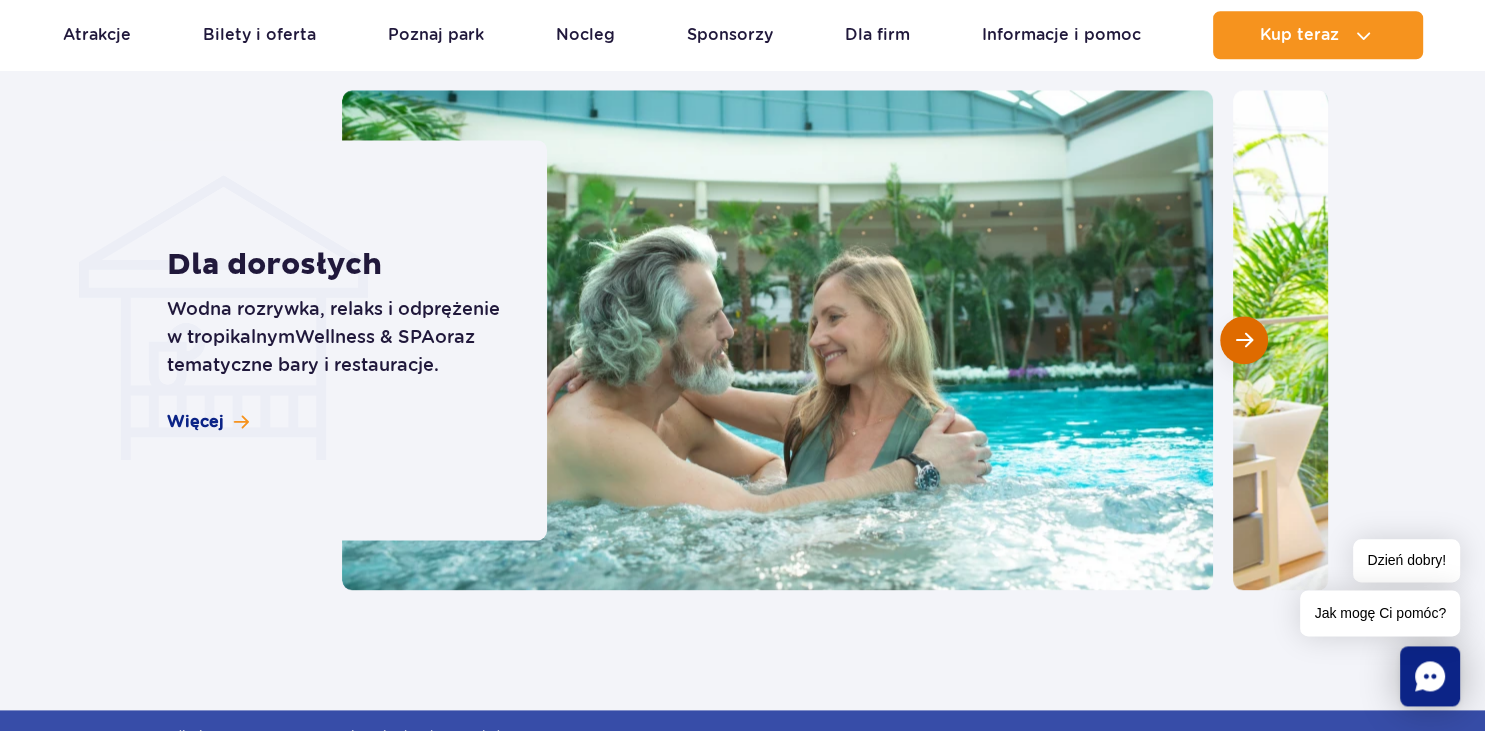 click at bounding box center [1244, 340] 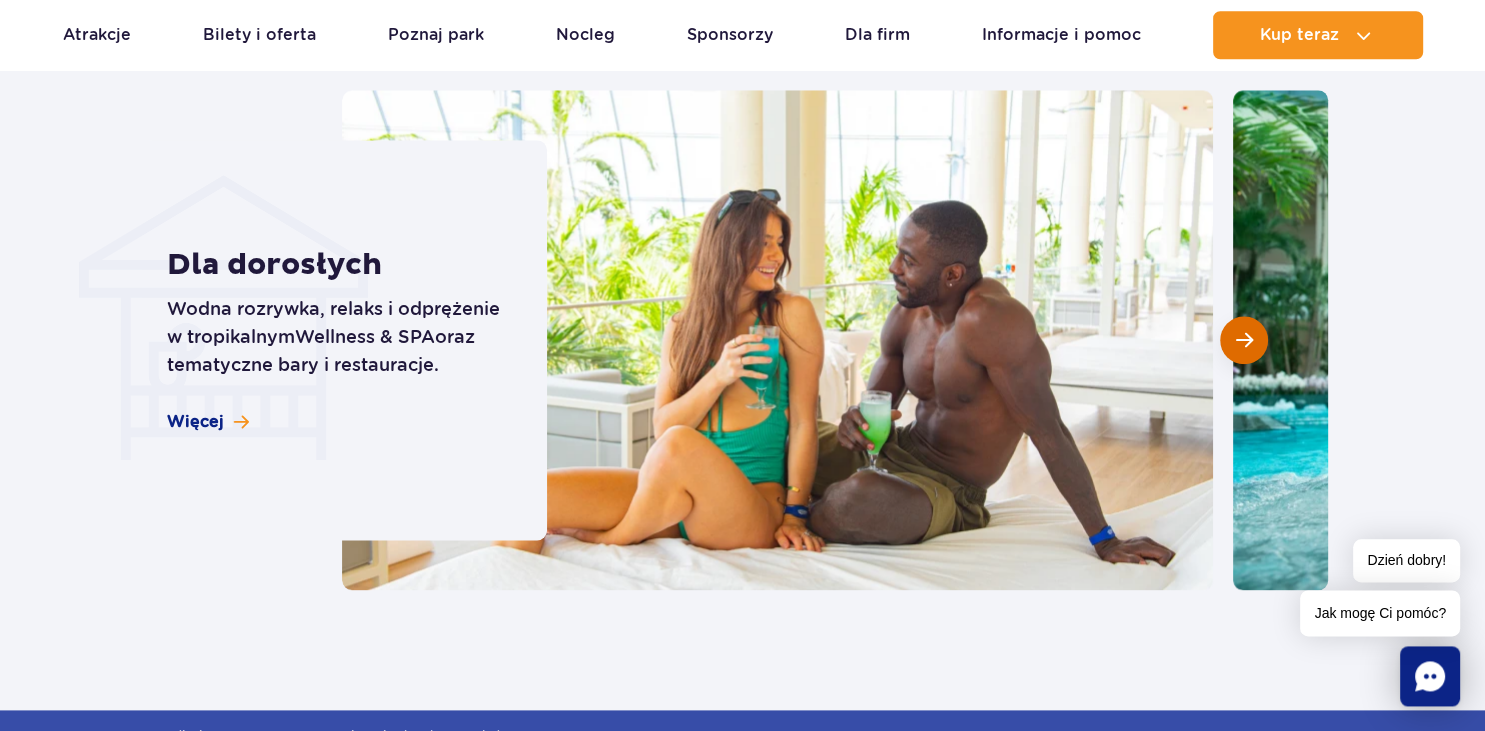 click at bounding box center [1244, 340] 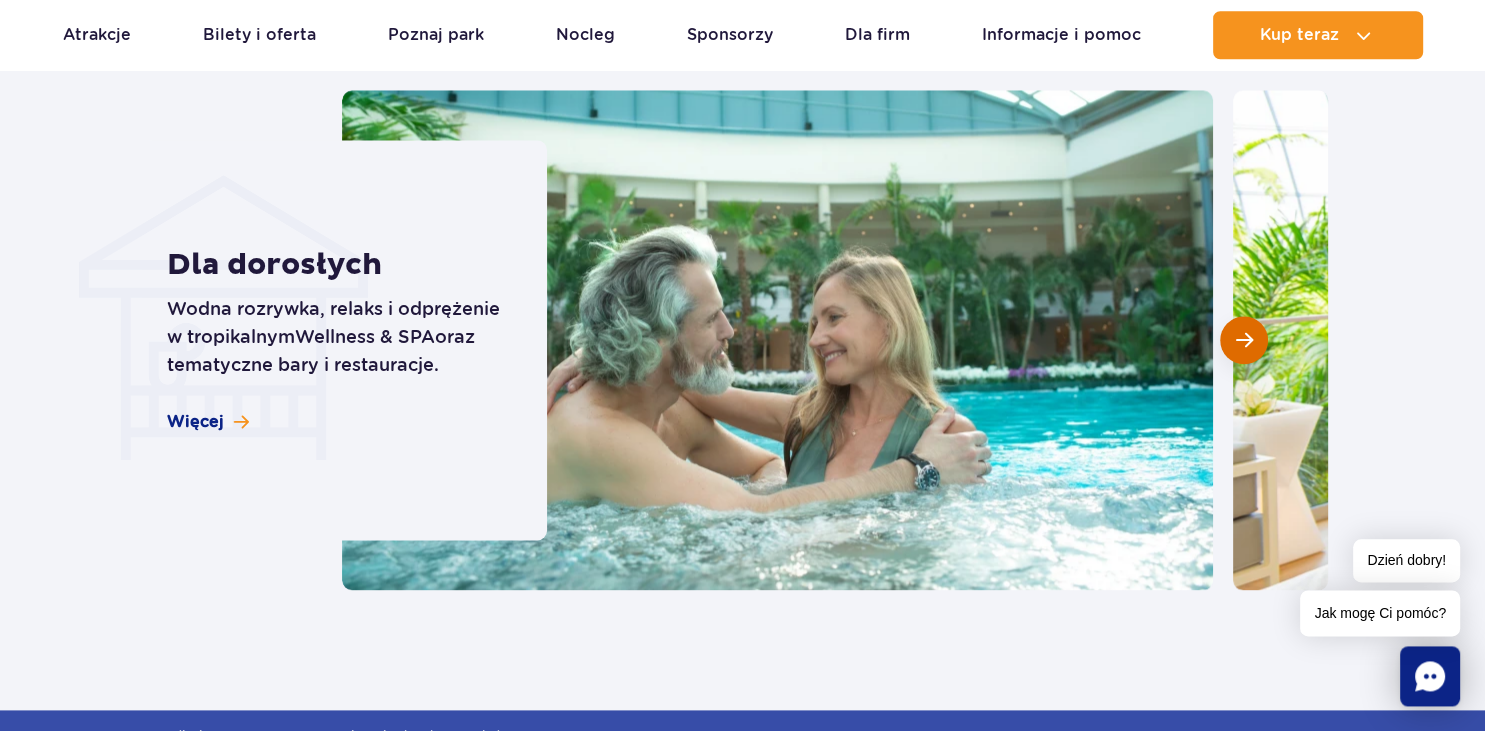 click at bounding box center (1244, 340) 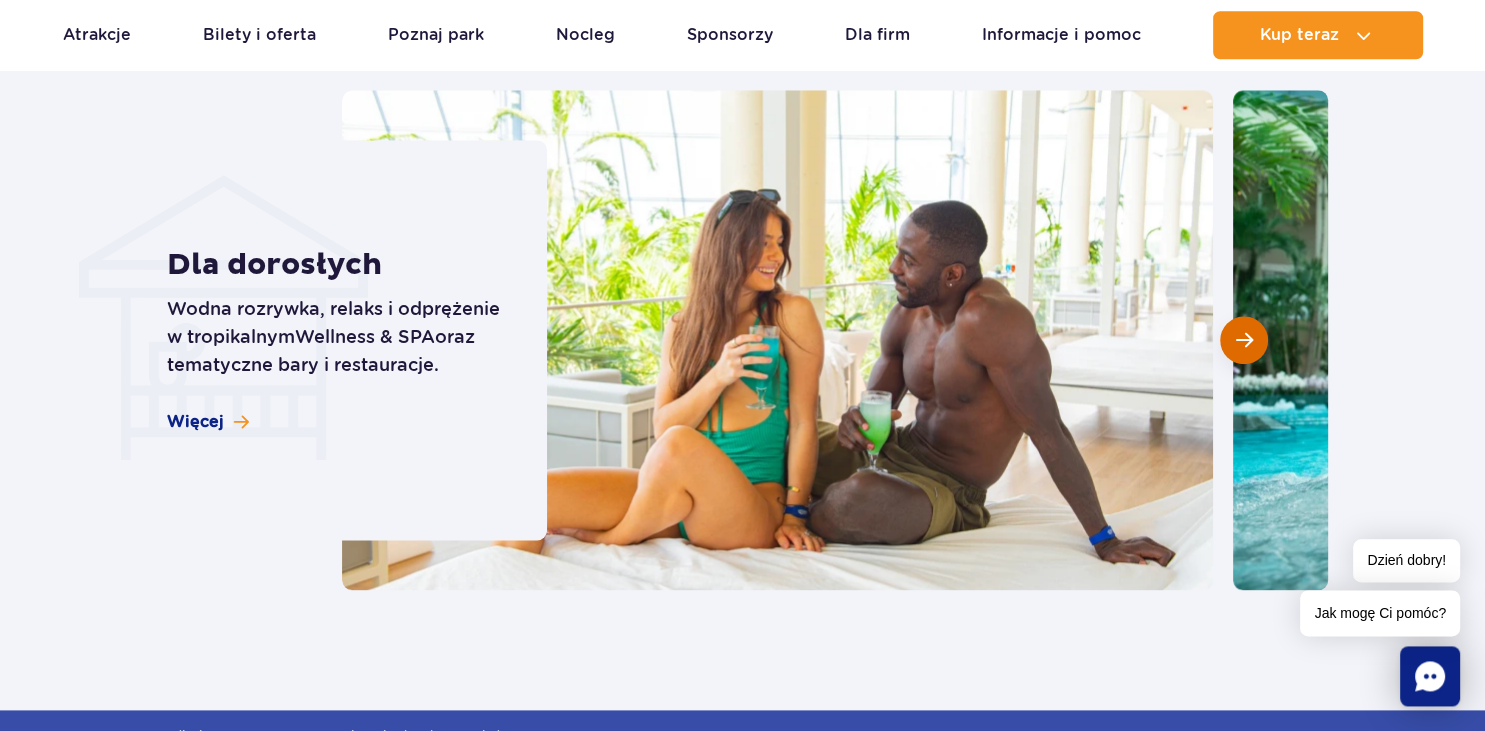 click at bounding box center (1244, 340) 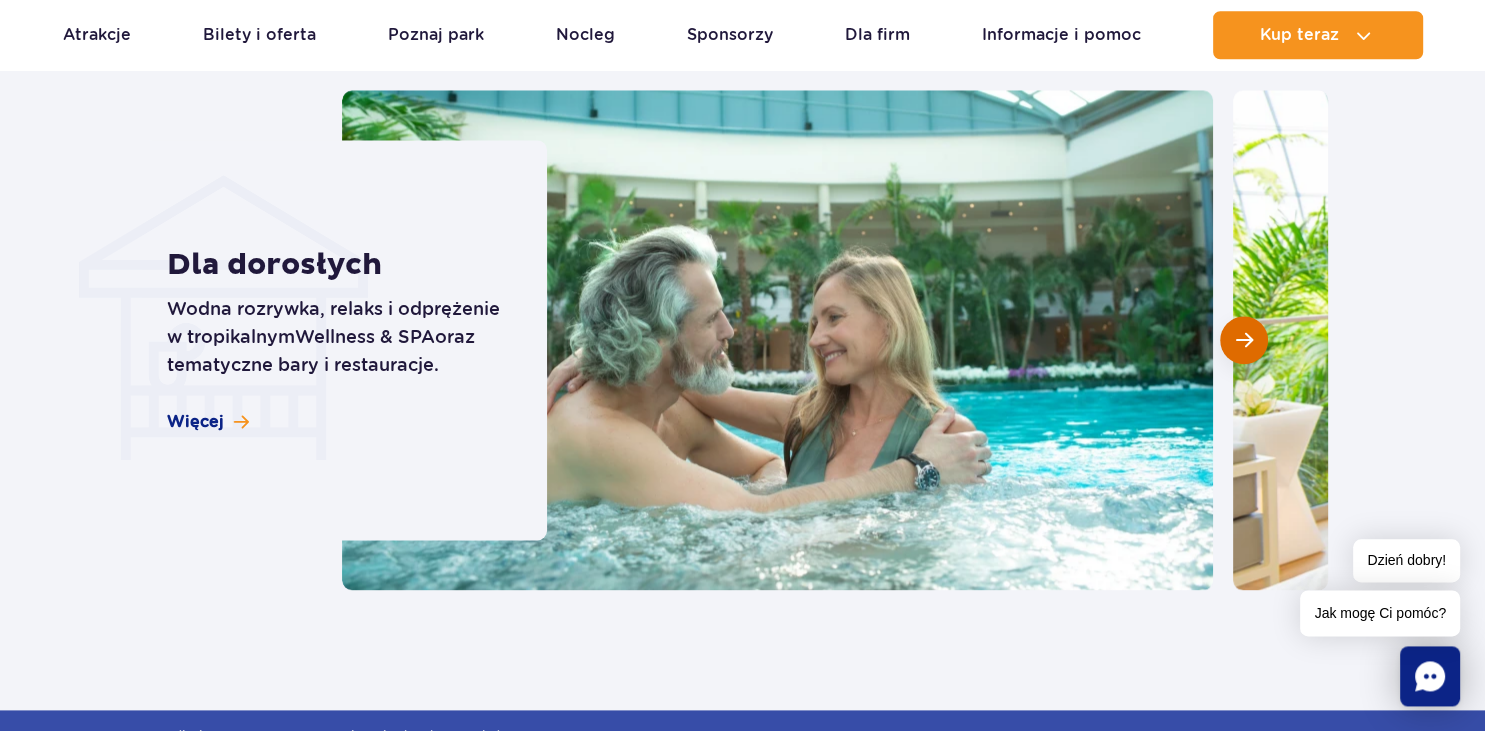 click at bounding box center (1244, 340) 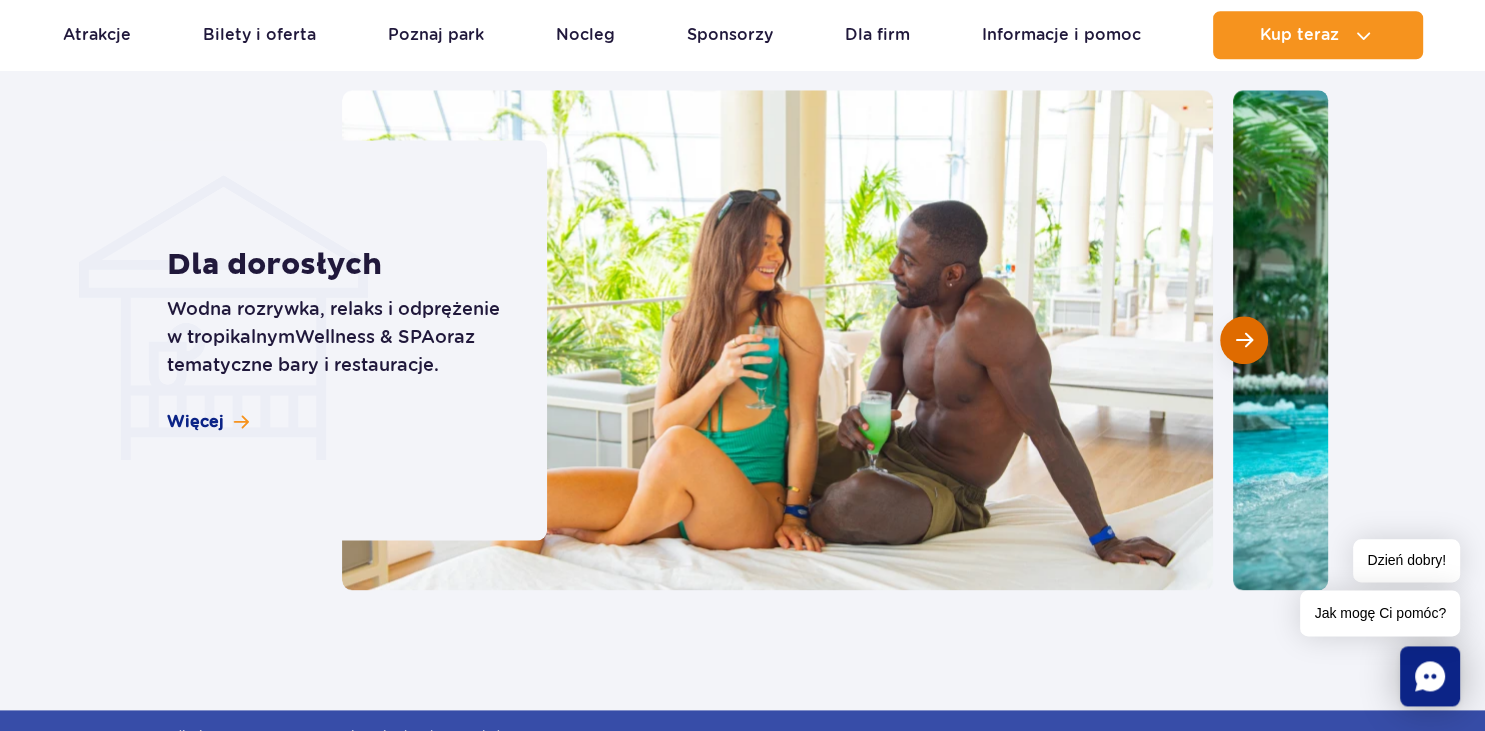 click at bounding box center [1244, 340] 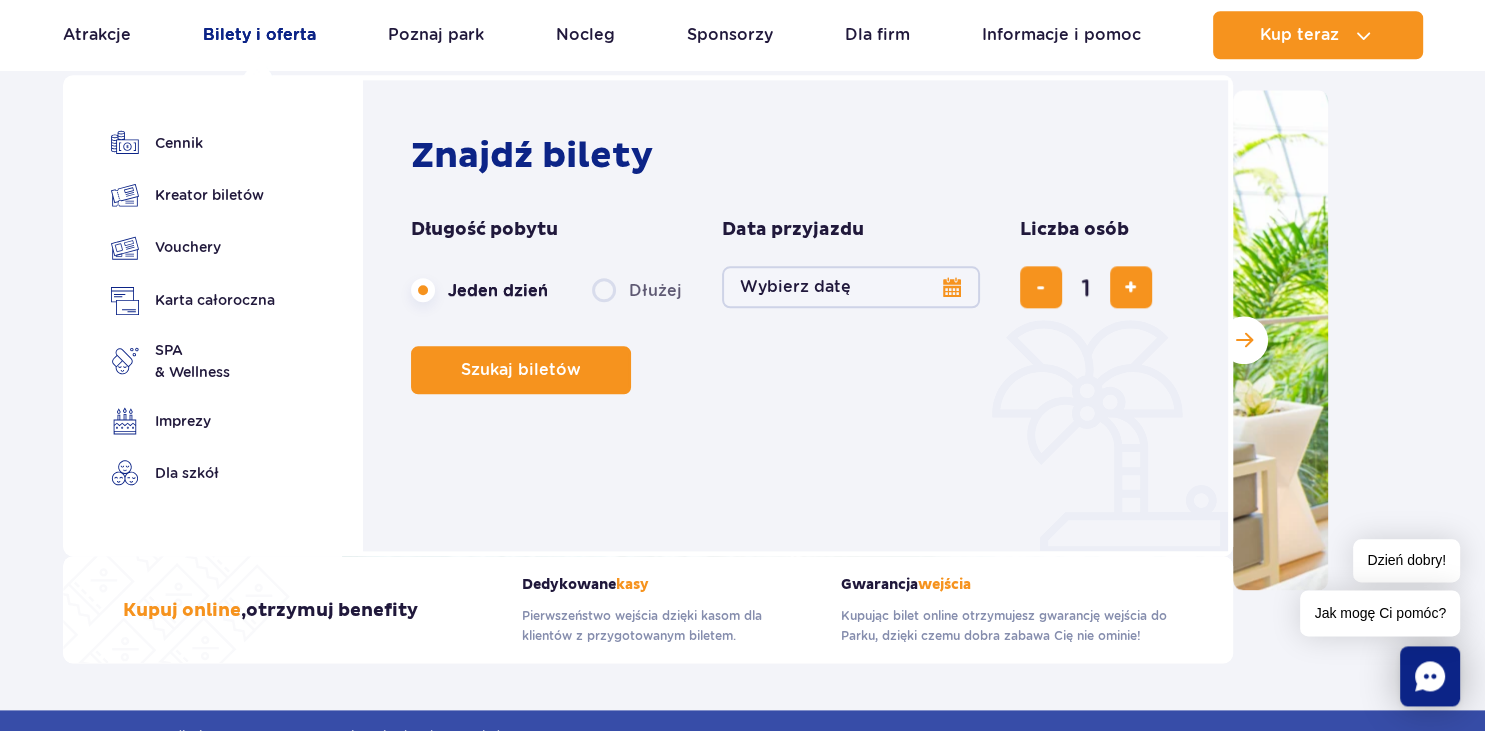 click on "Bilety i oferta" at bounding box center [259, 35] 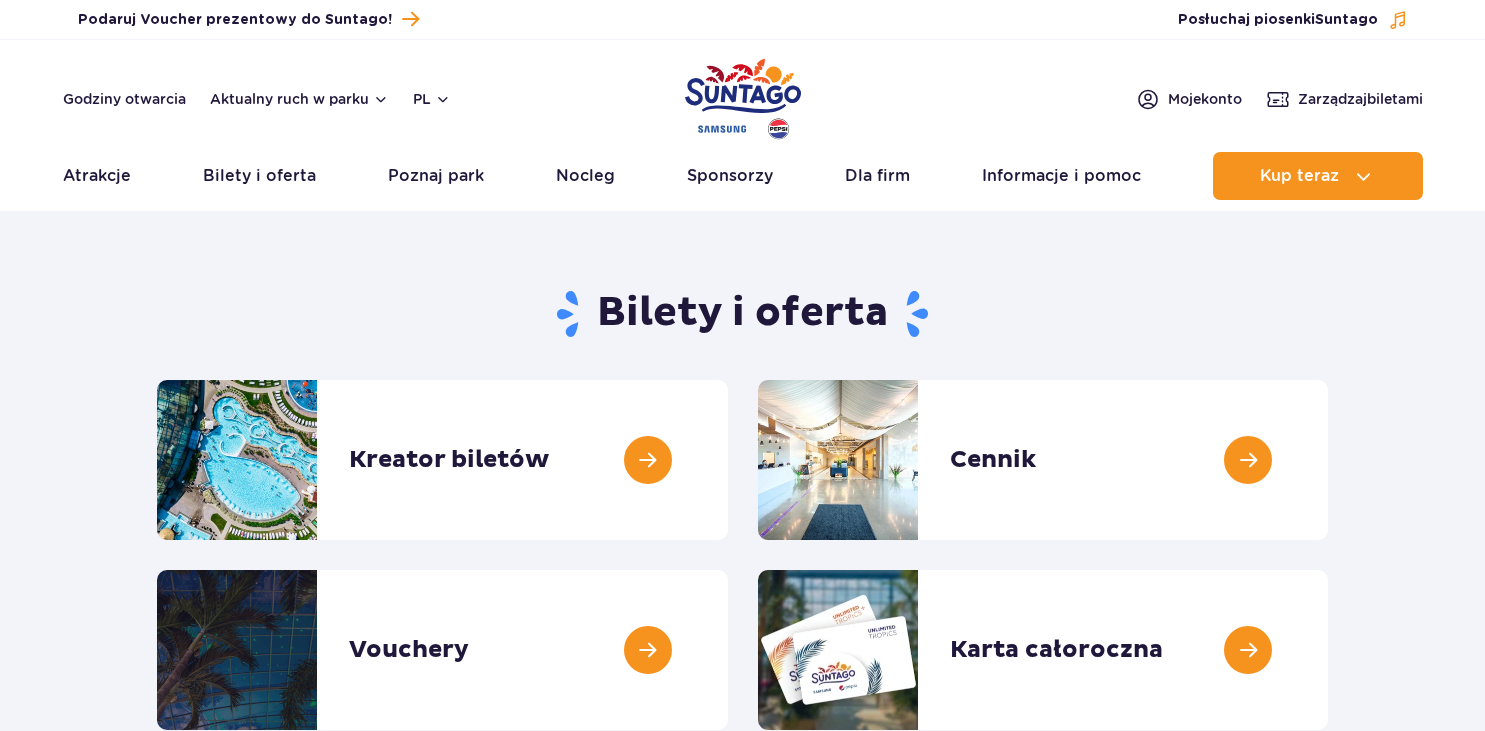scroll, scrollTop: 0, scrollLeft: 0, axis: both 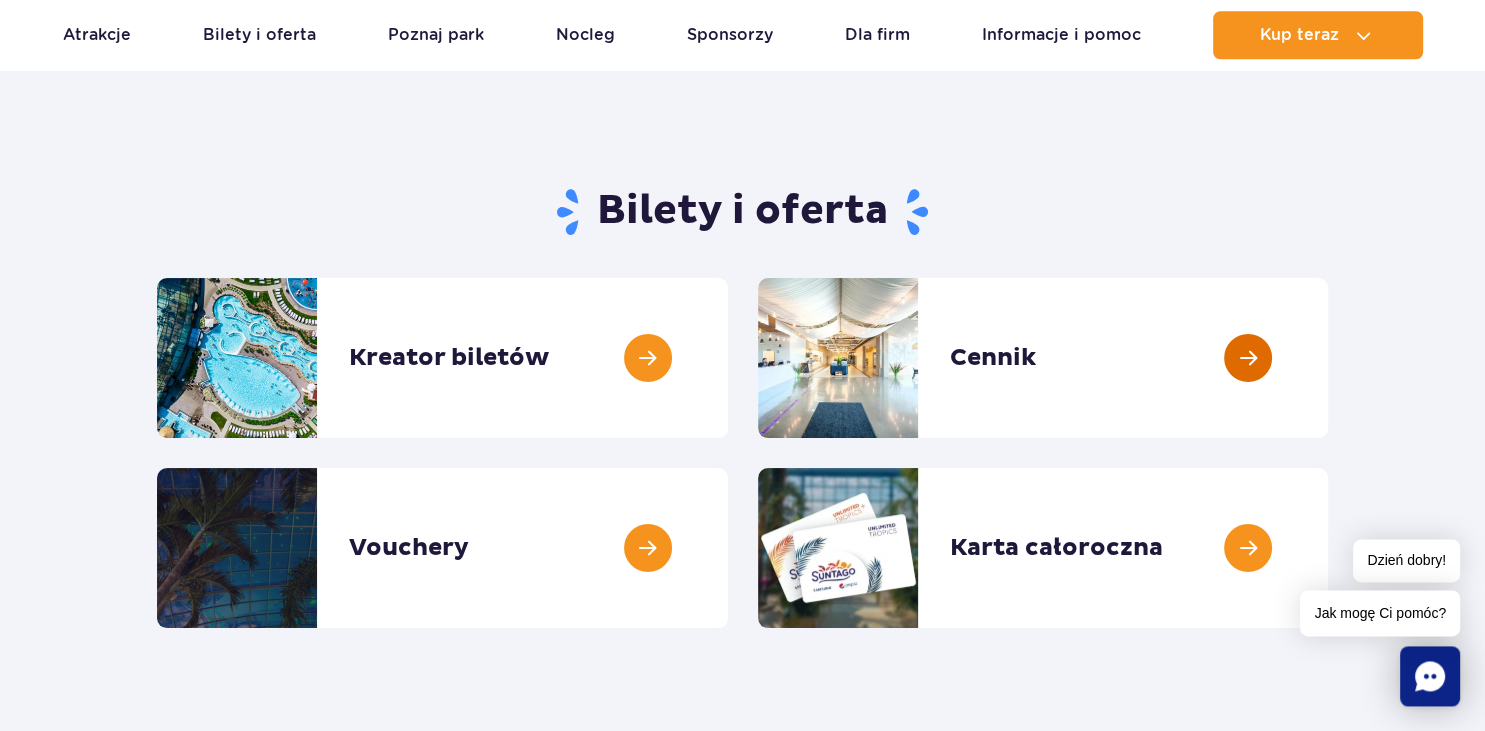 click at bounding box center (1328, 358) 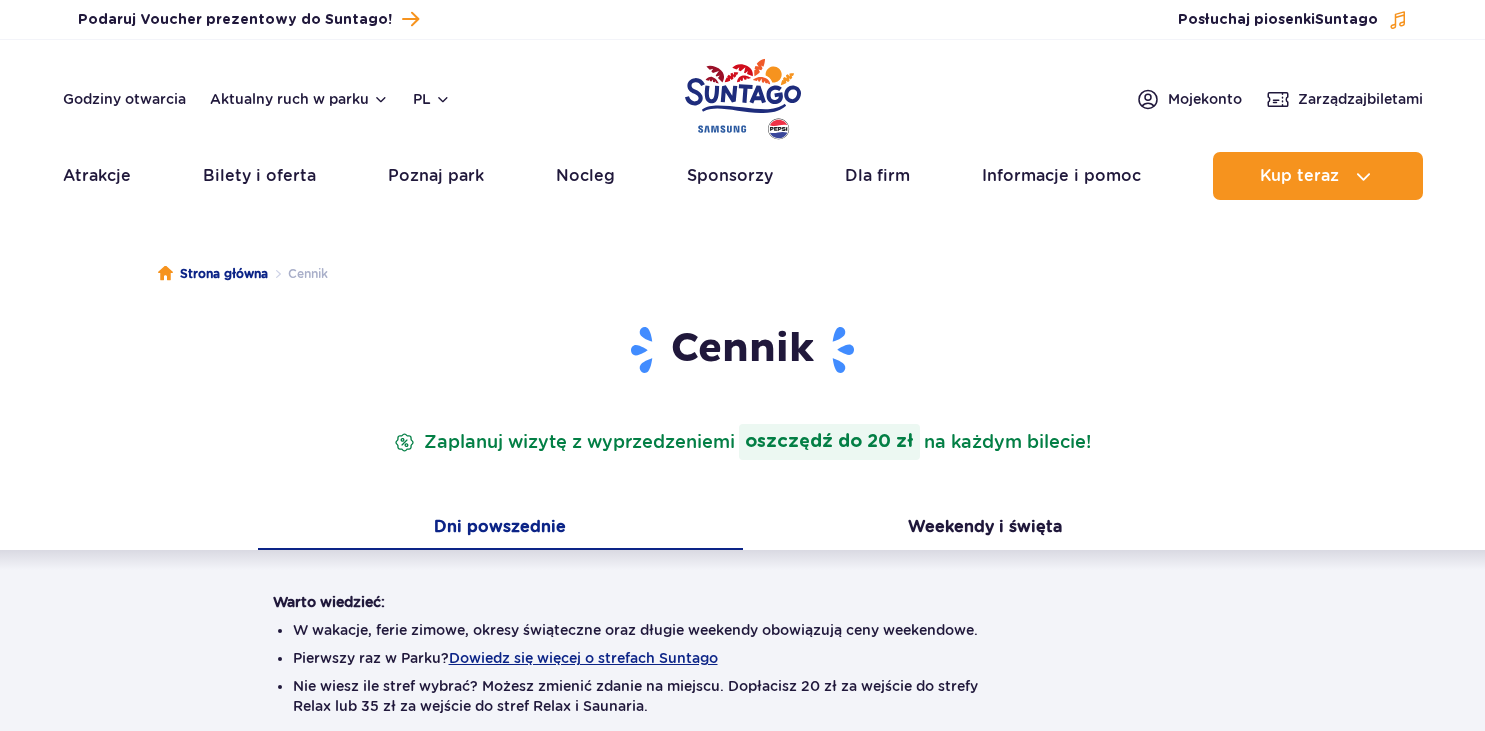 scroll, scrollTop: 0, scrollLeft: 0, axis: both 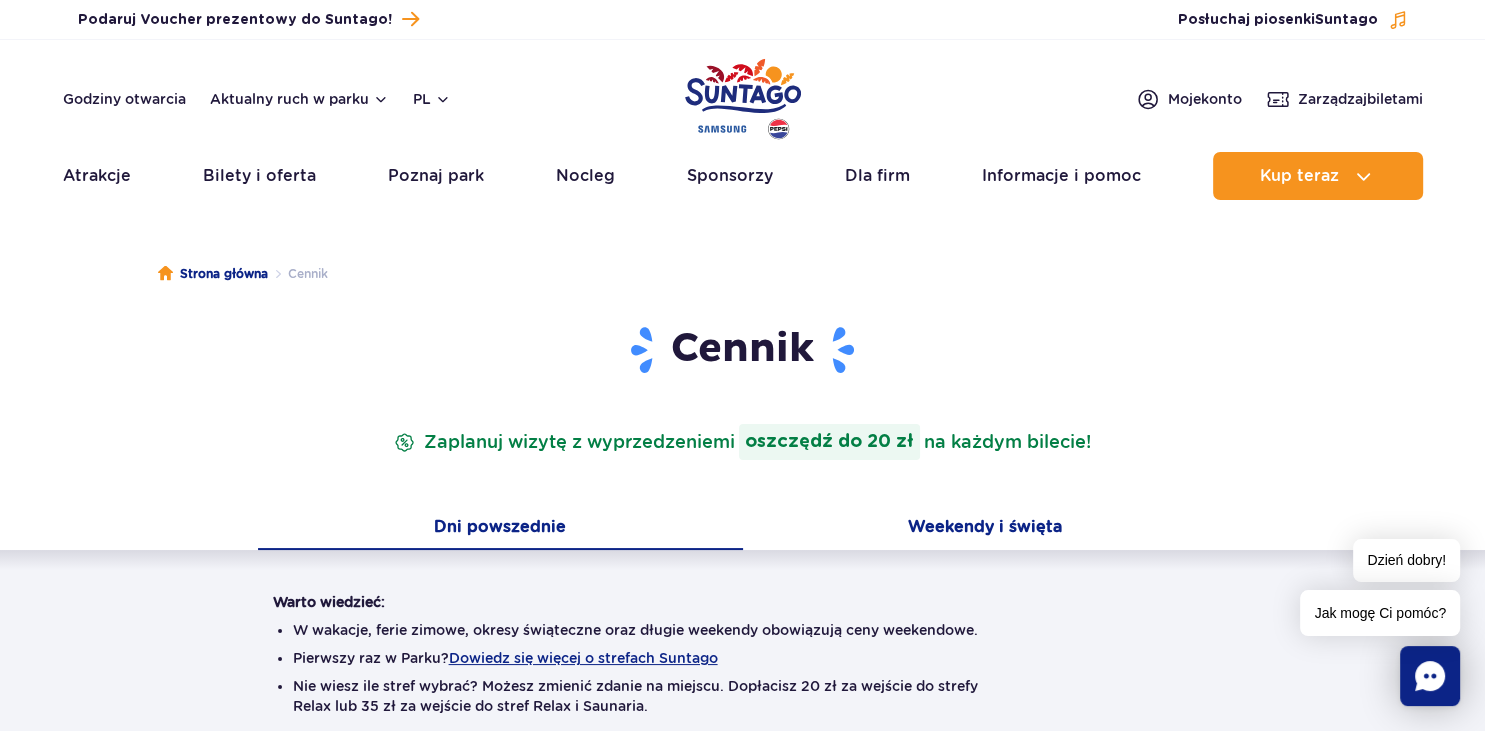 click on "Weekendy i święta" at bounding box center (985, 529) 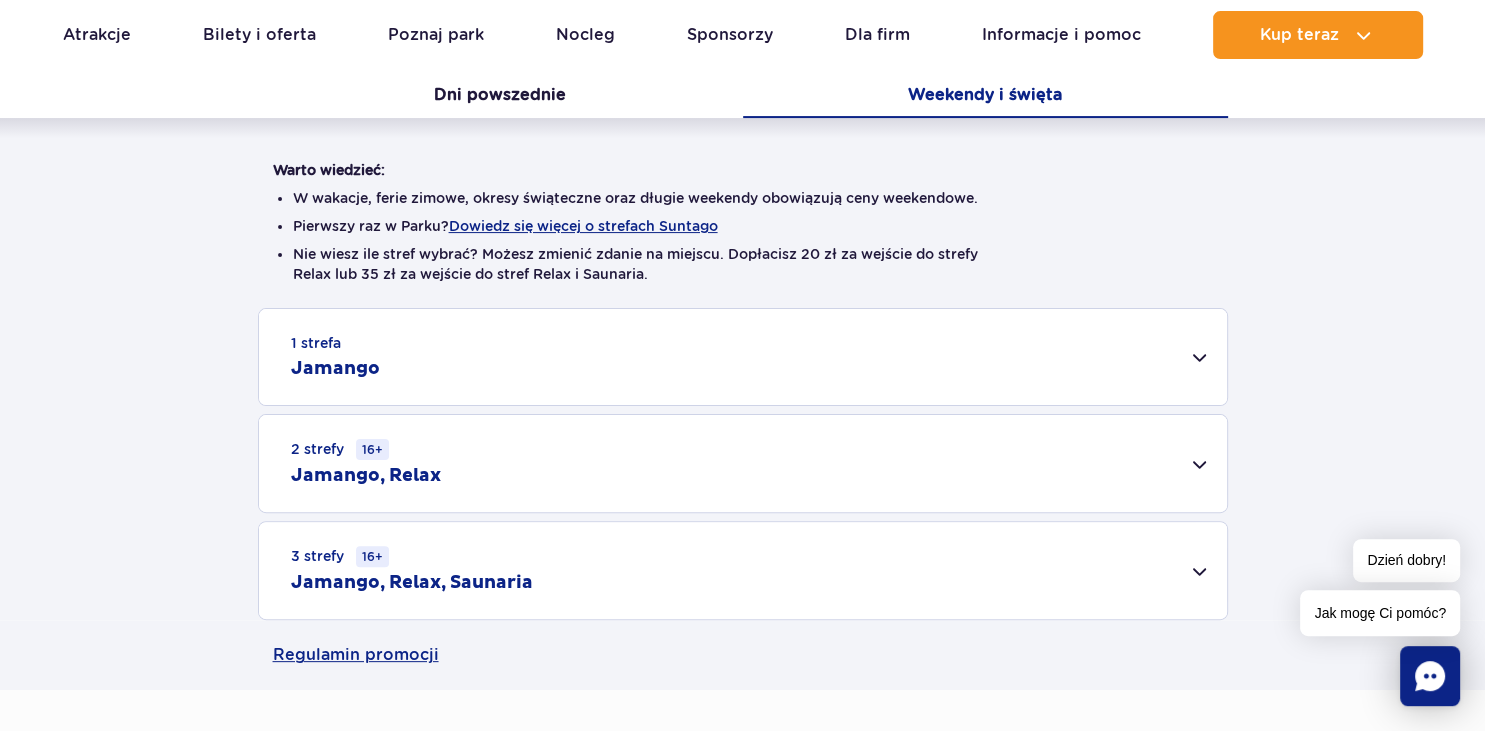 scroll, scrollTop: 436, scrollLeft: 0, axis: vertical 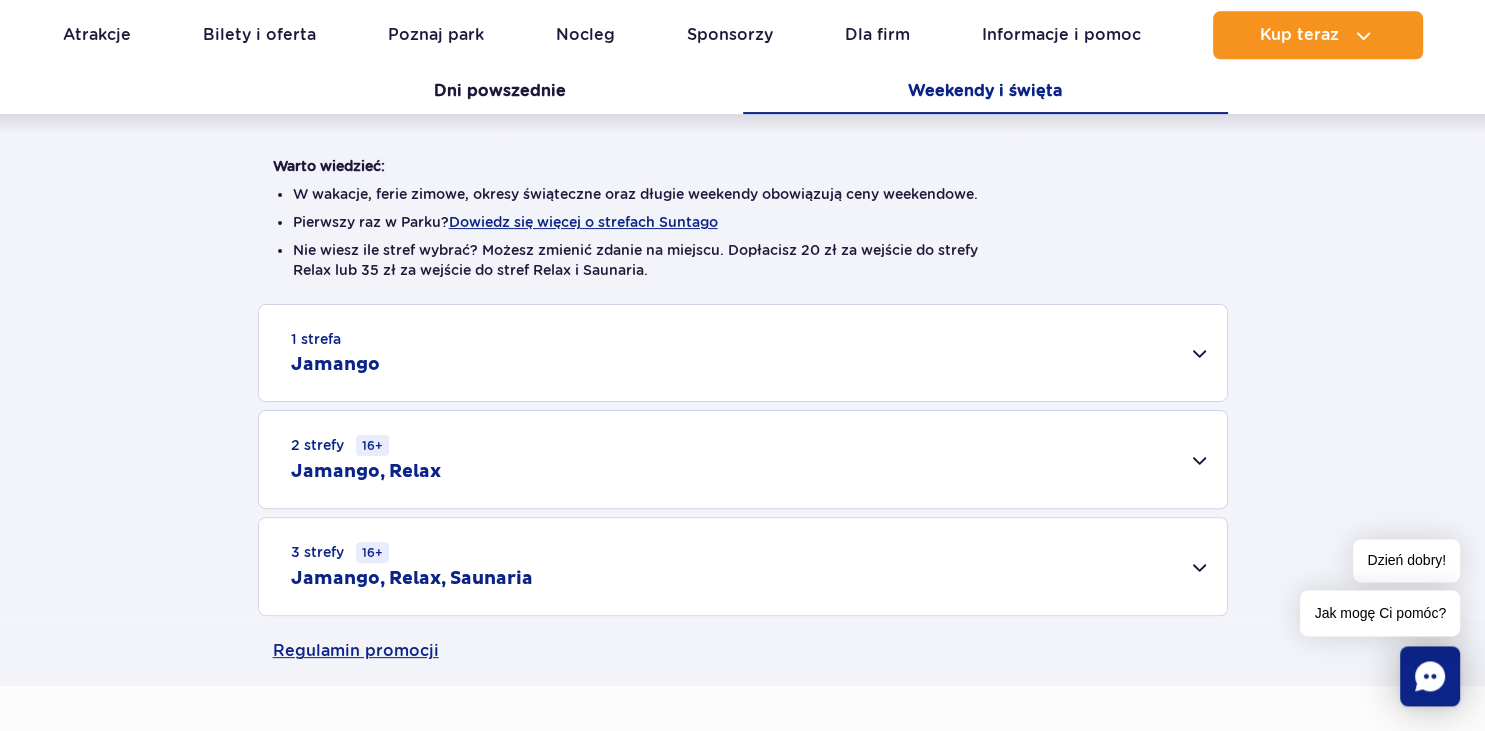 click on "1 strefa
Jamango" at bounding box center (743, 353) 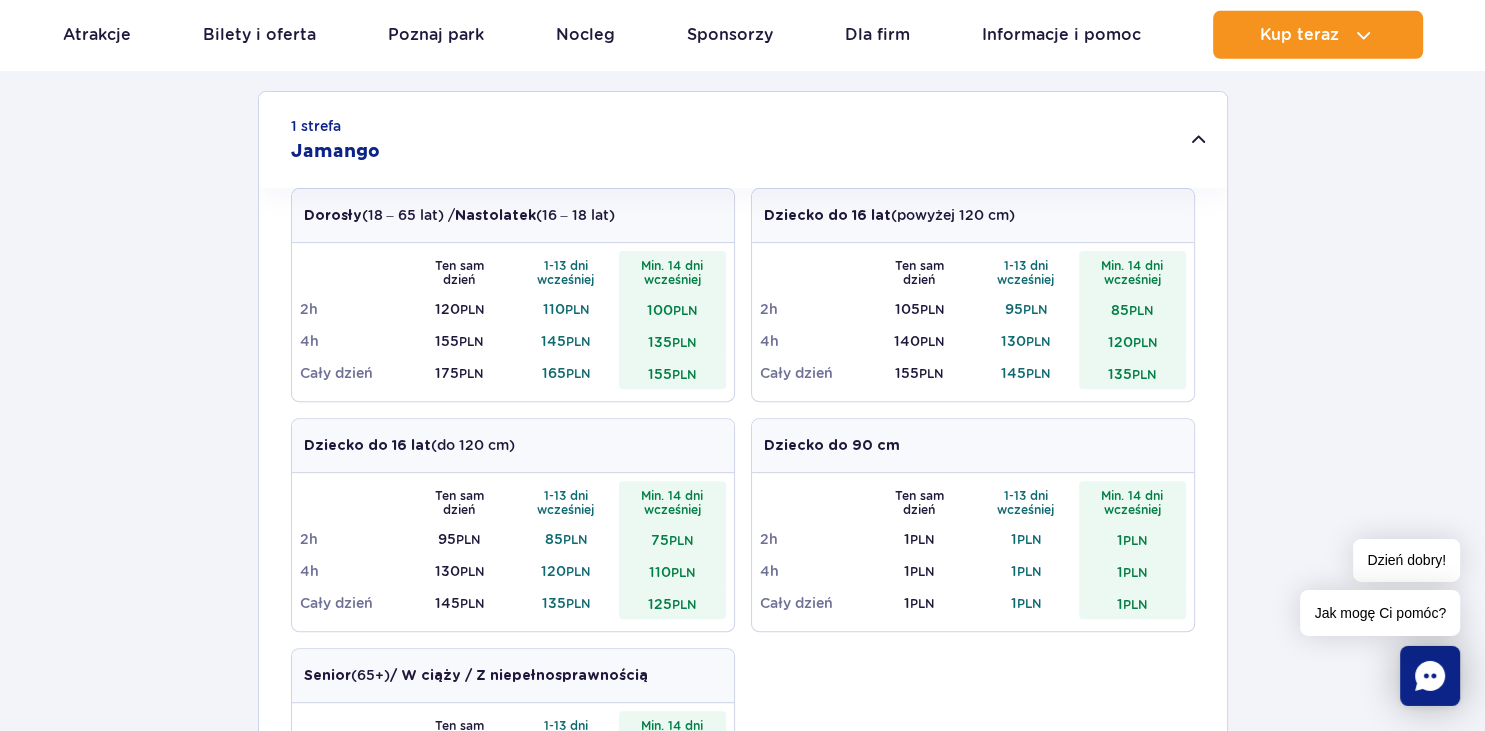 scroll, scrollTop: 644, scrollLeft: 0, axis: vertical 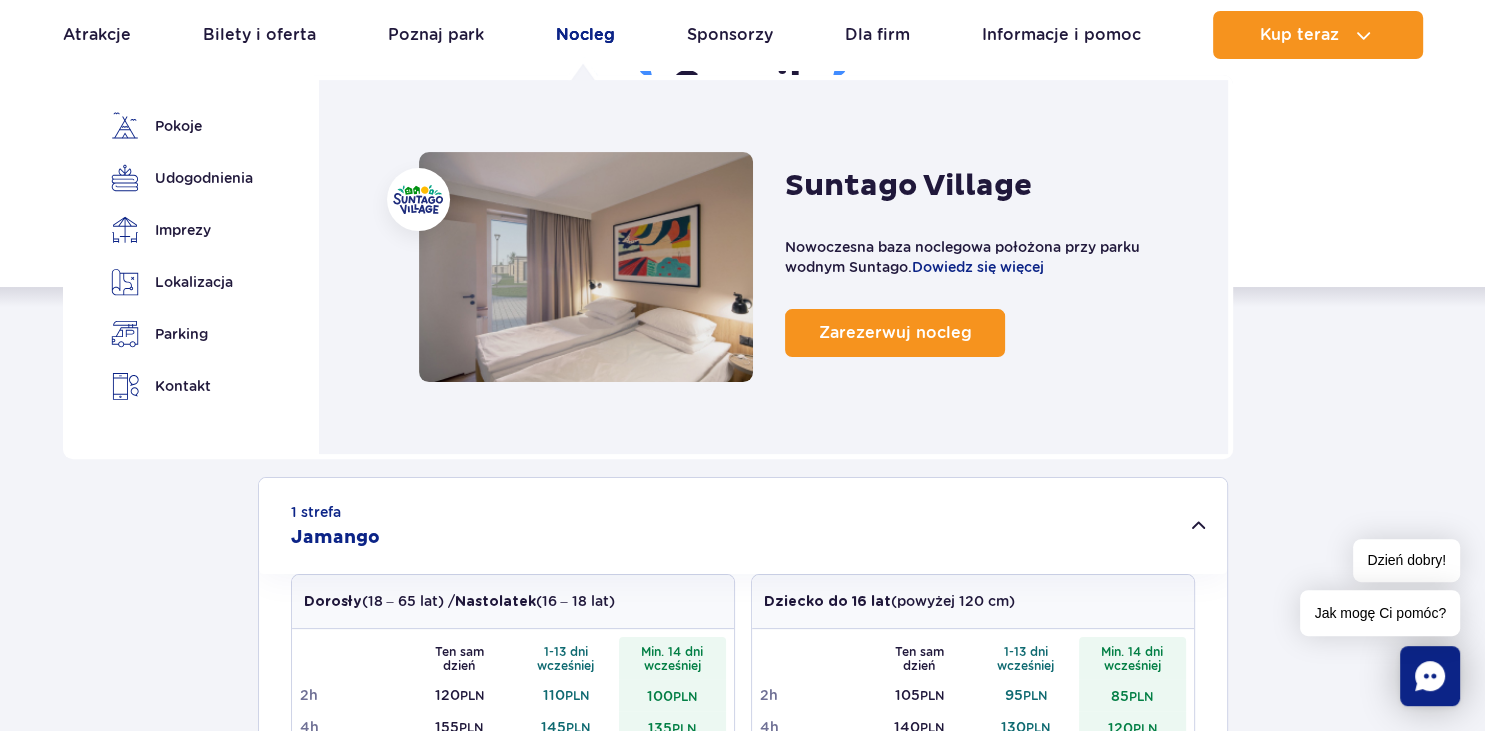 click on "Nocleg" at bounding box center [585, 35] 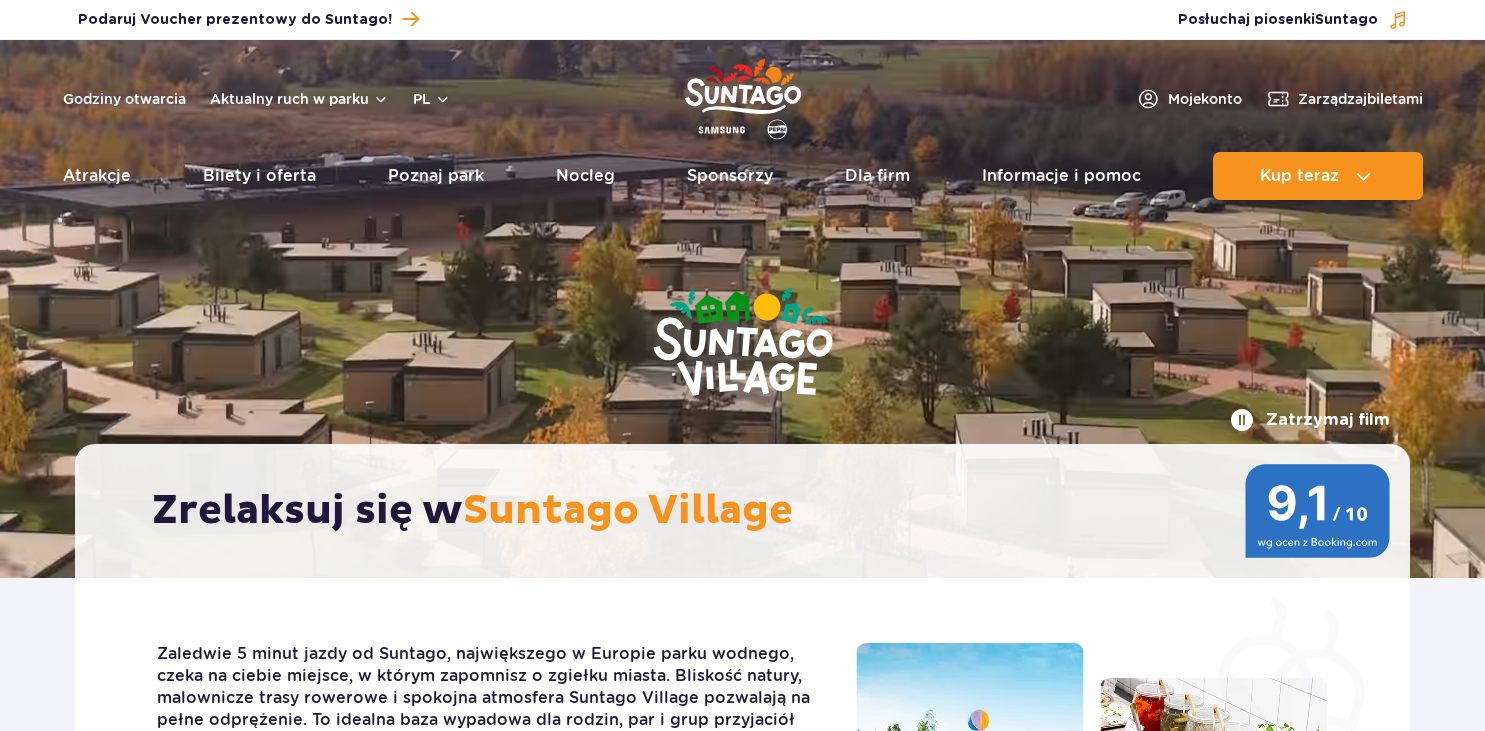 scroll, scrollTop: 0, scrollLeft: 0, axis: both 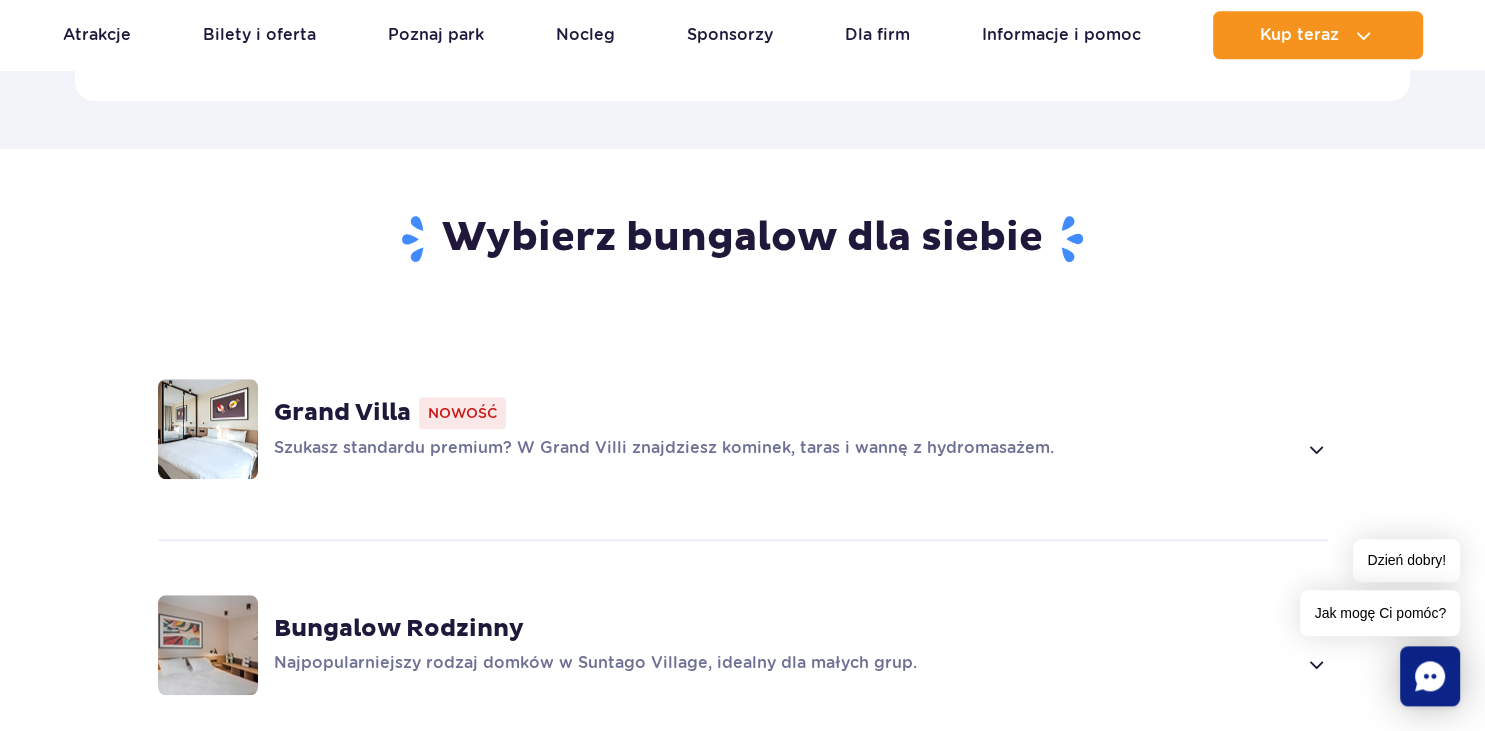 click on "Bungalow Rodzinny" at bounding box center (399, 629) 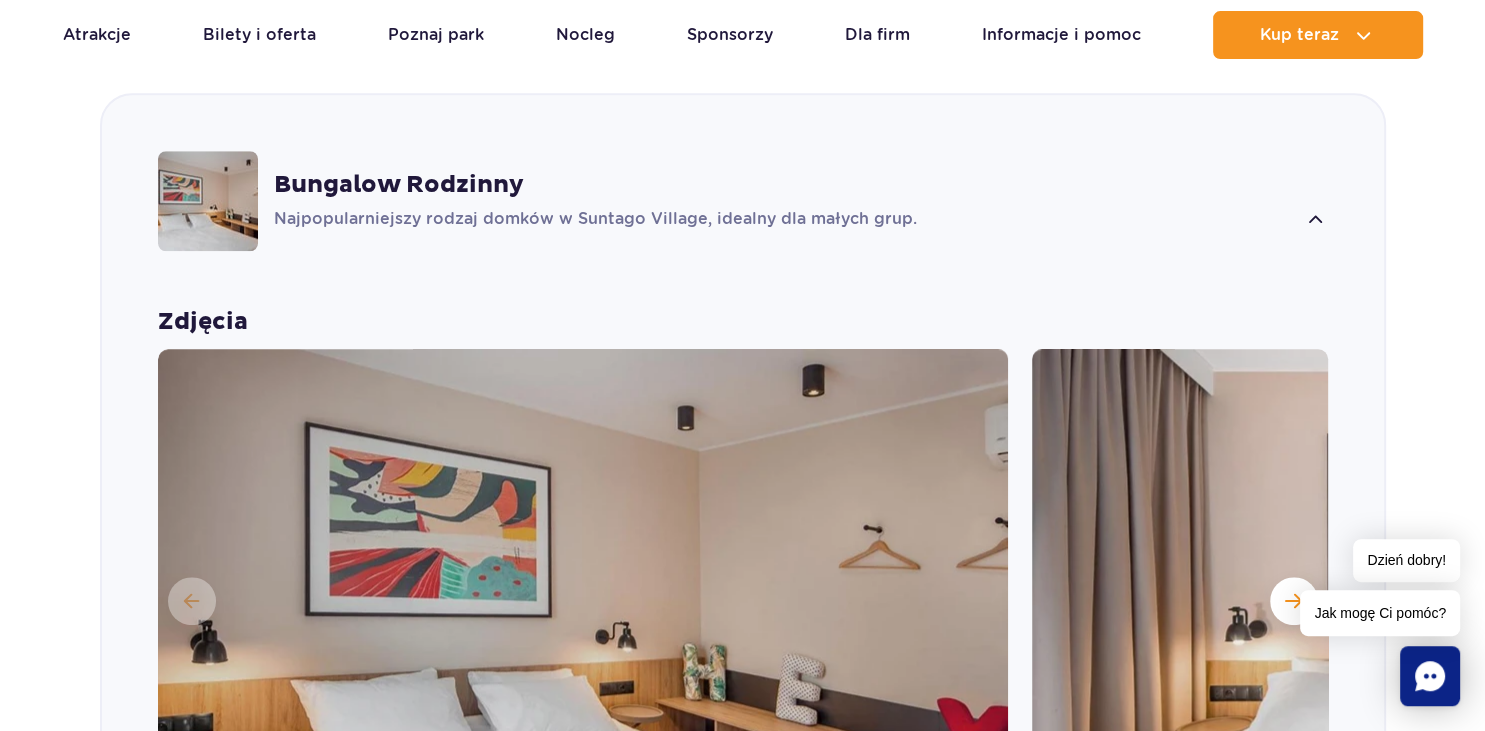 scroll, scrollTop: 1616, scrollLeft: 0, axis: vertical 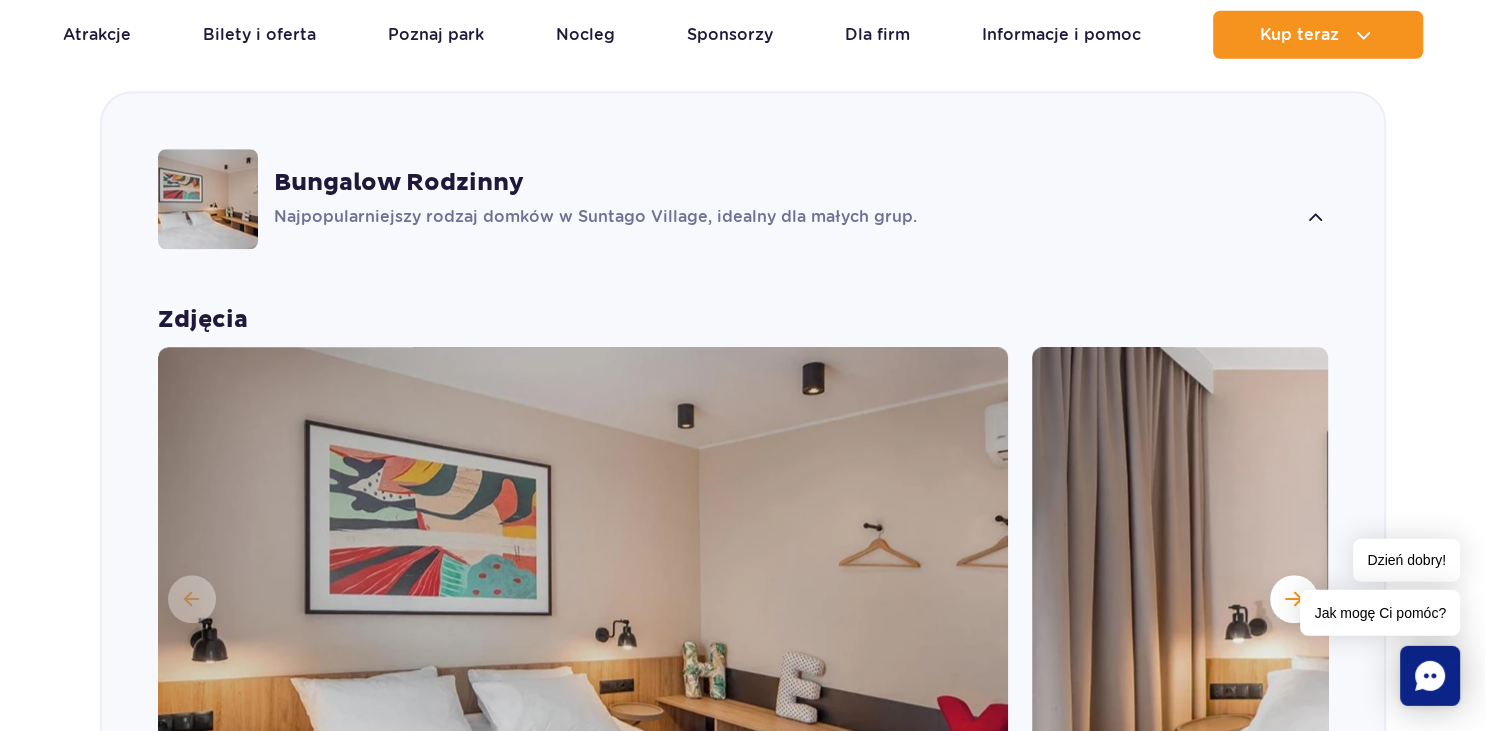 drag, startPoint x: 1472, startPoint y: 166, endPoint x: 1479, endPoint y: 195, distance: 29.832869 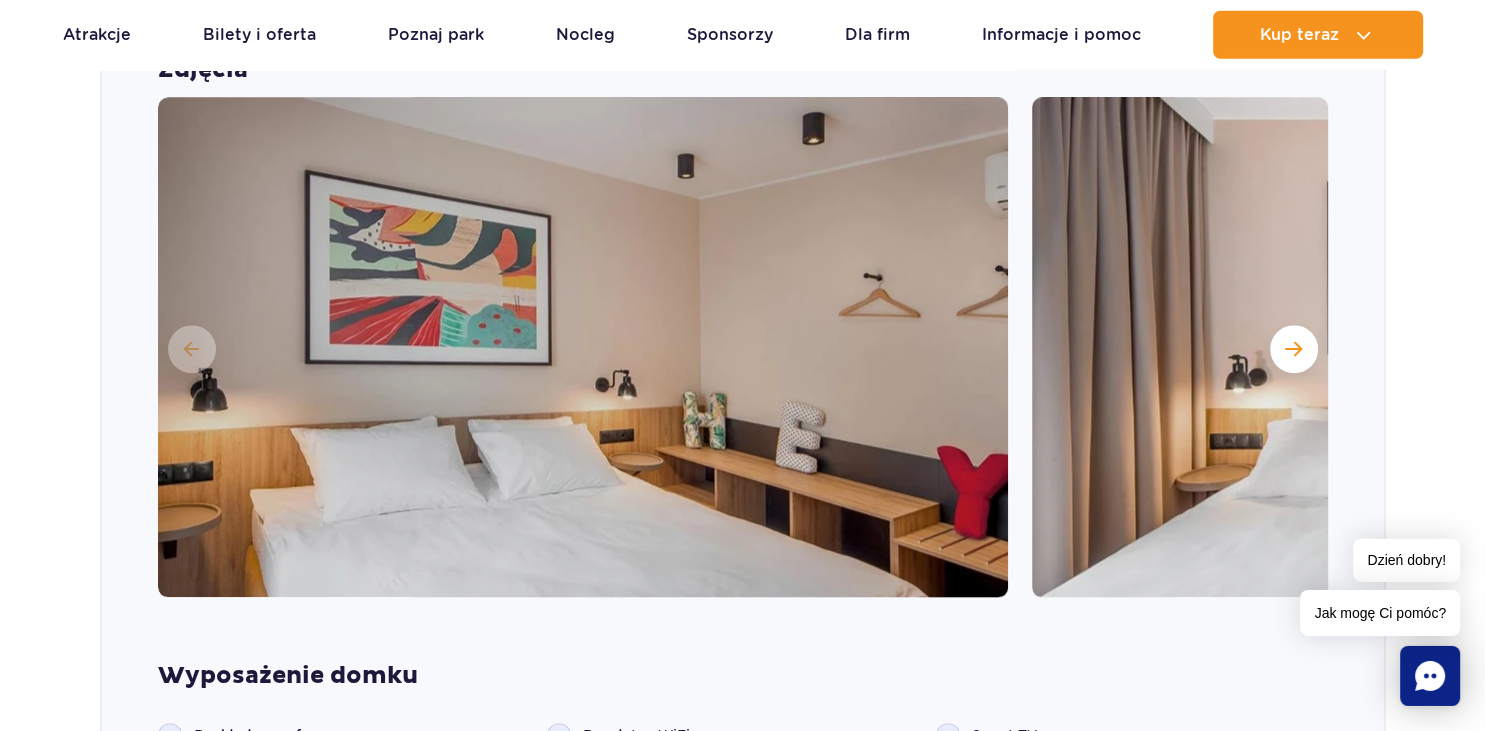 scroll, scrollTop: 1844, scrollLeft: 0, axis: vertical 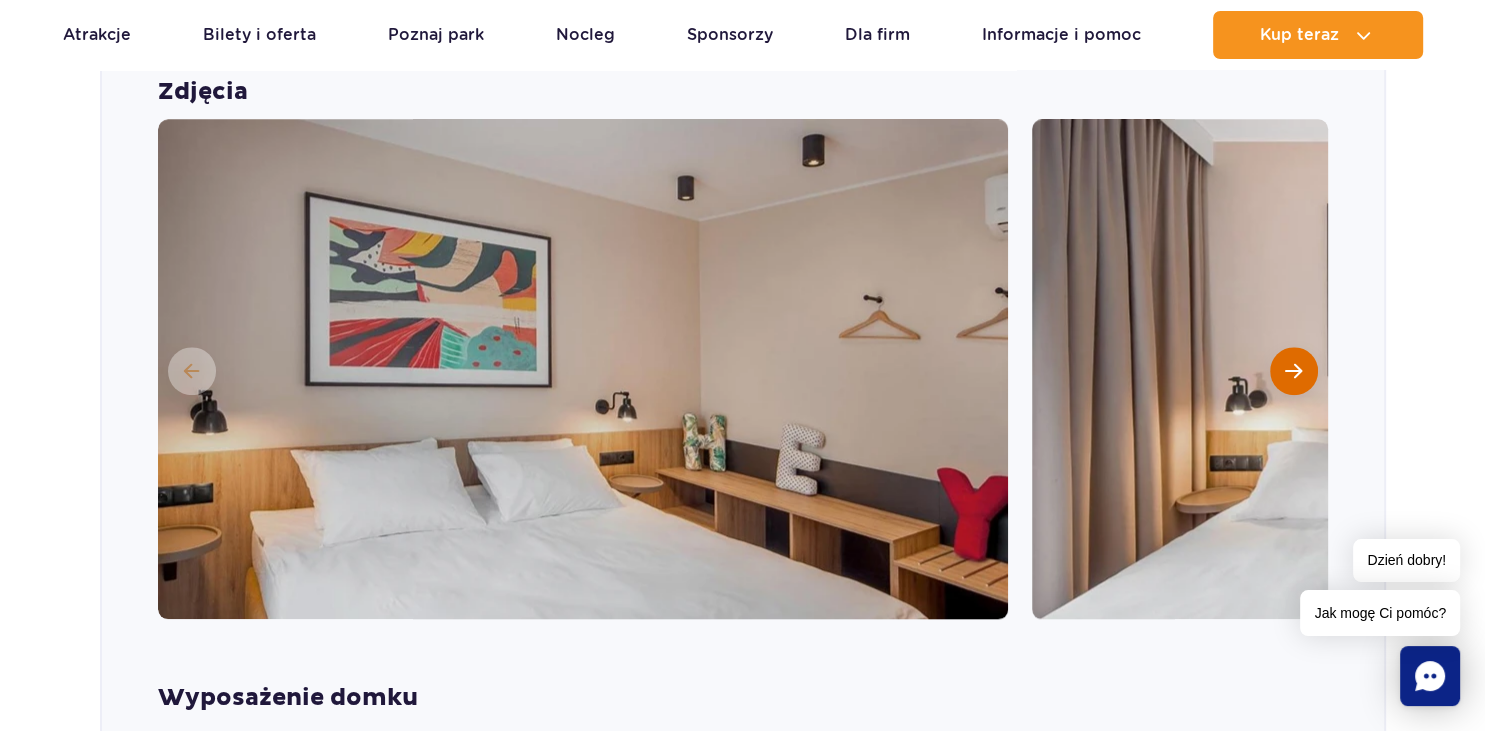 click at bounding box center (1293, 371) 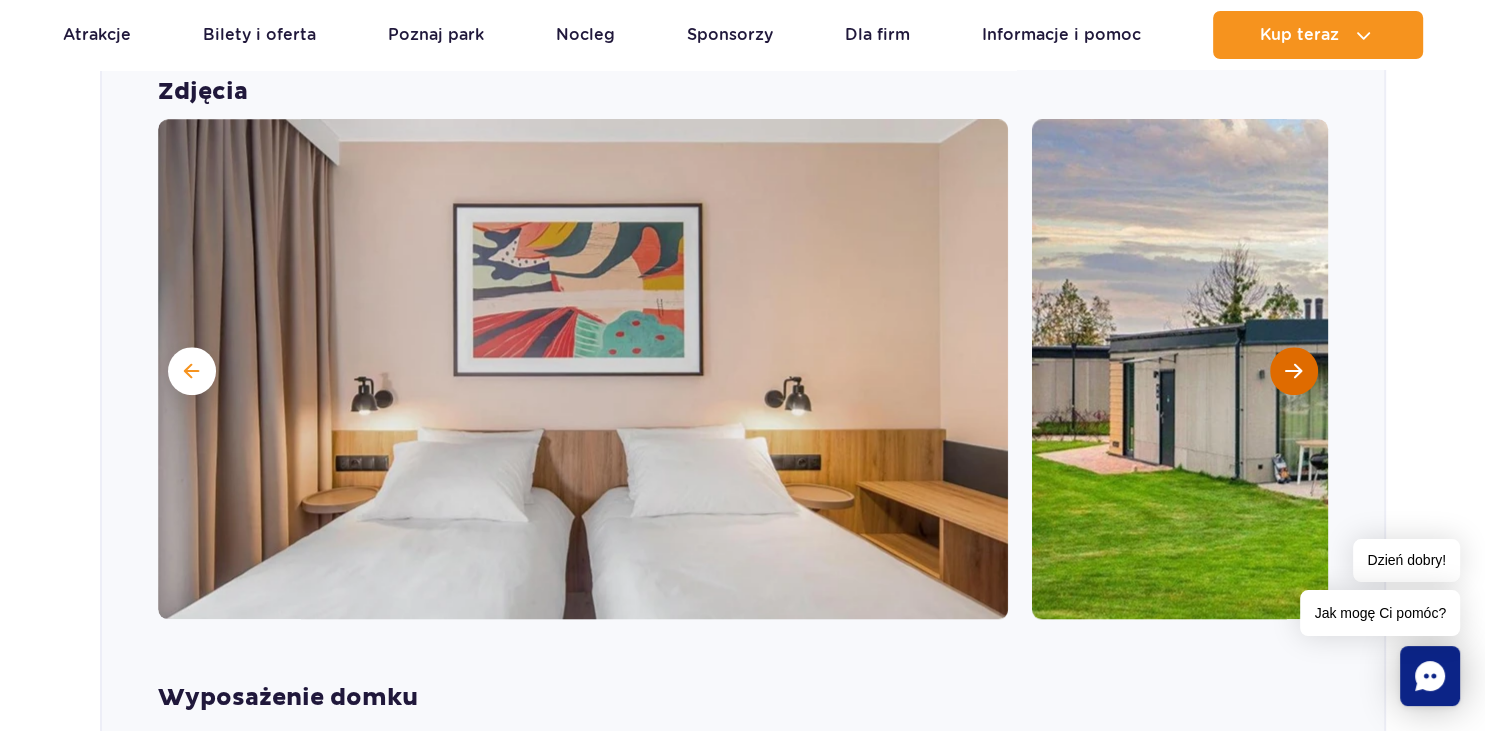click at bounding box center [1293, 371] 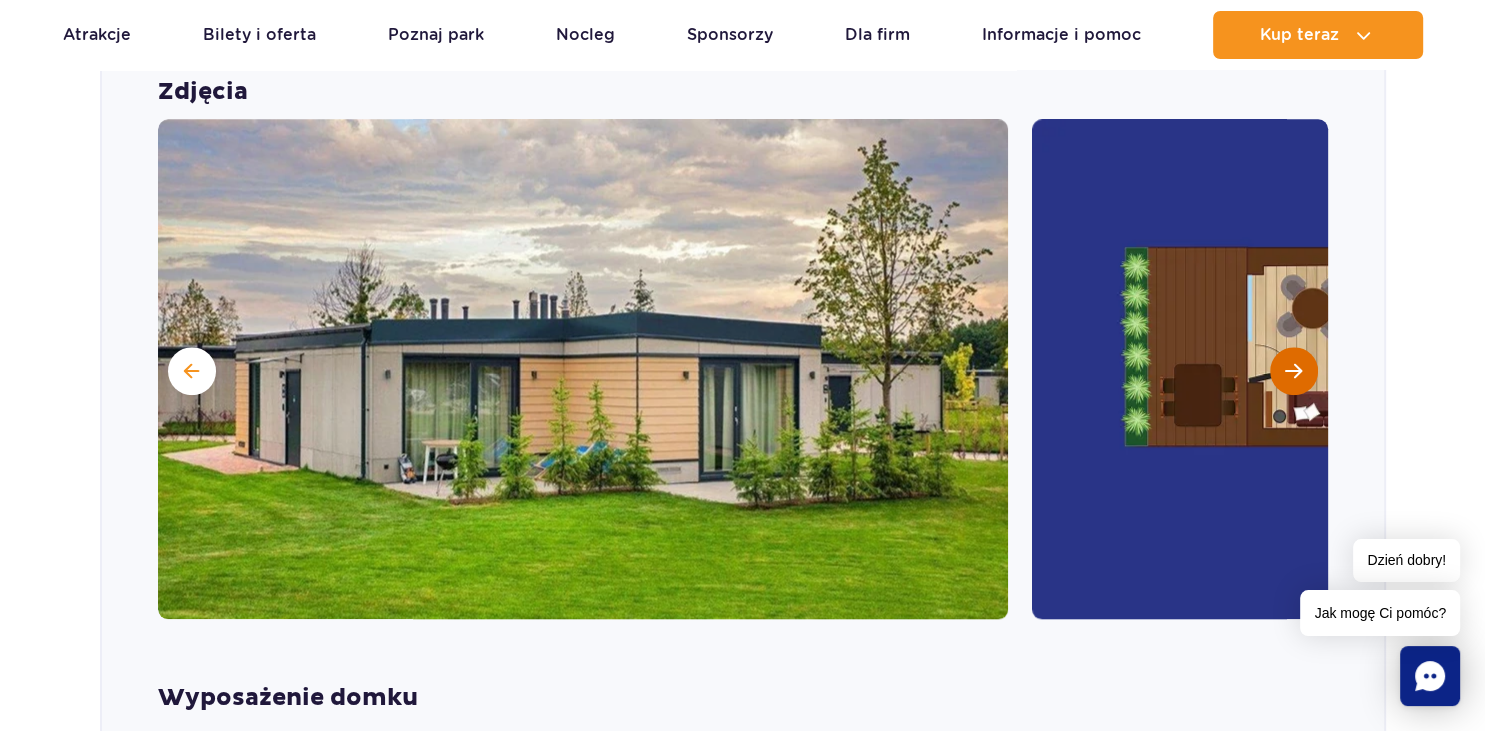click at bounding box center [1293, 371] 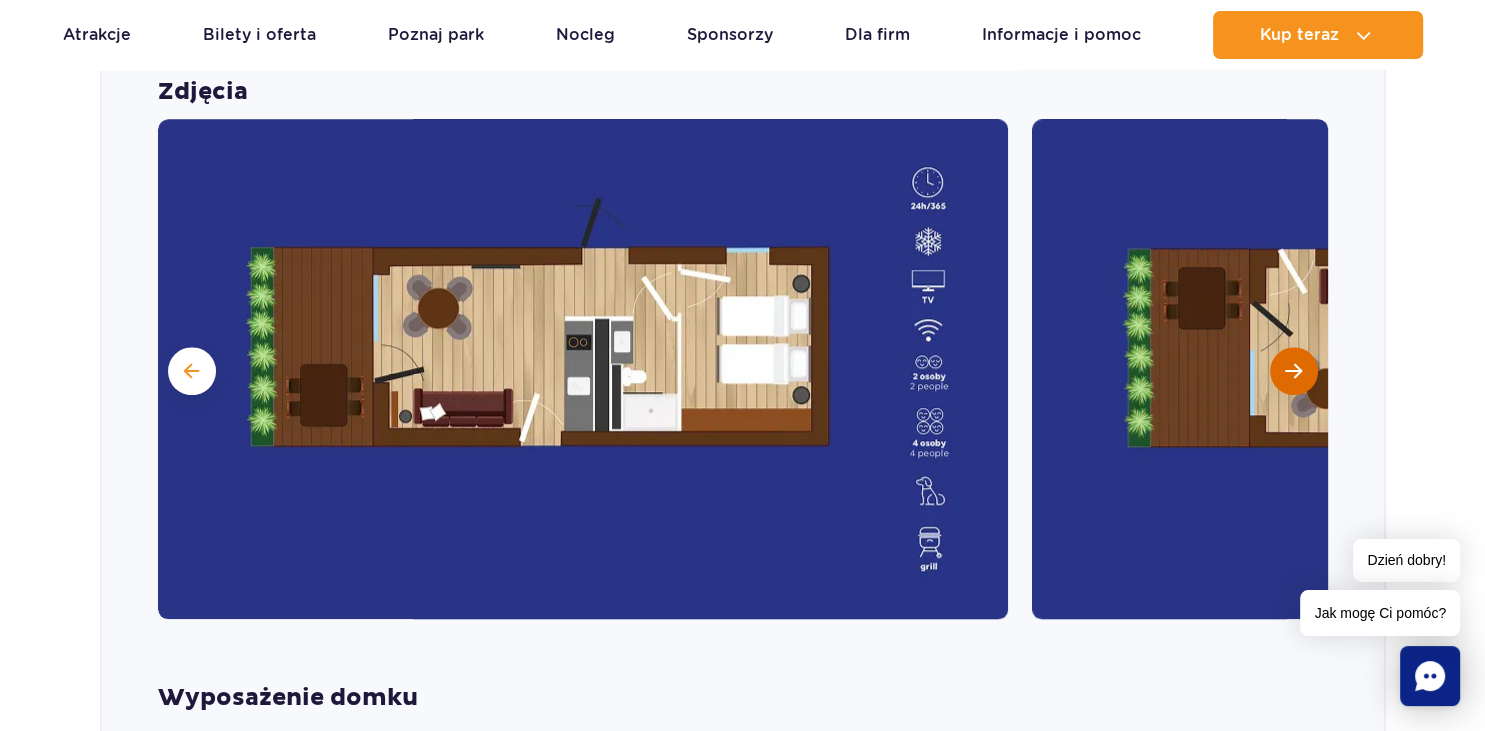 click at bounding box center (1293, 371) 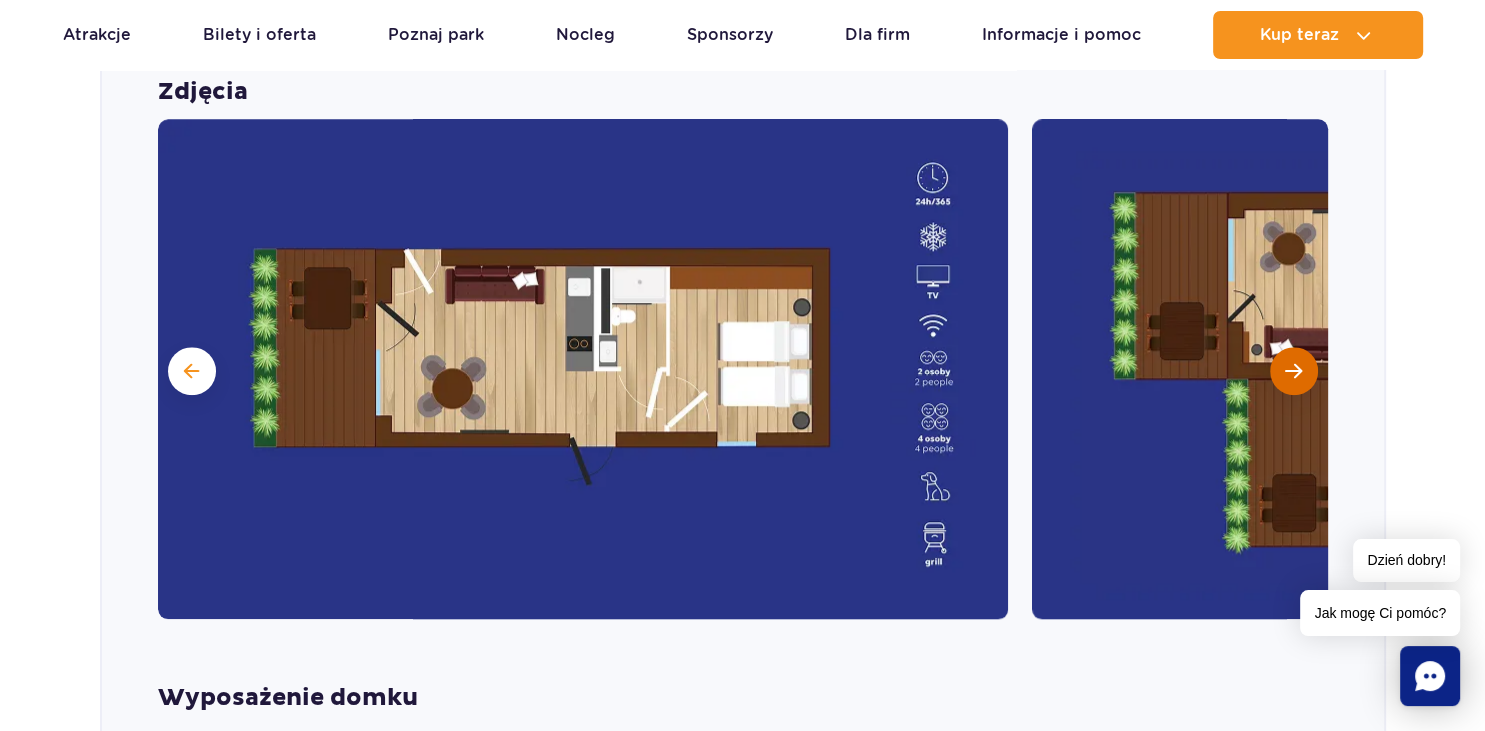 click at bounding box center (1293, 371) 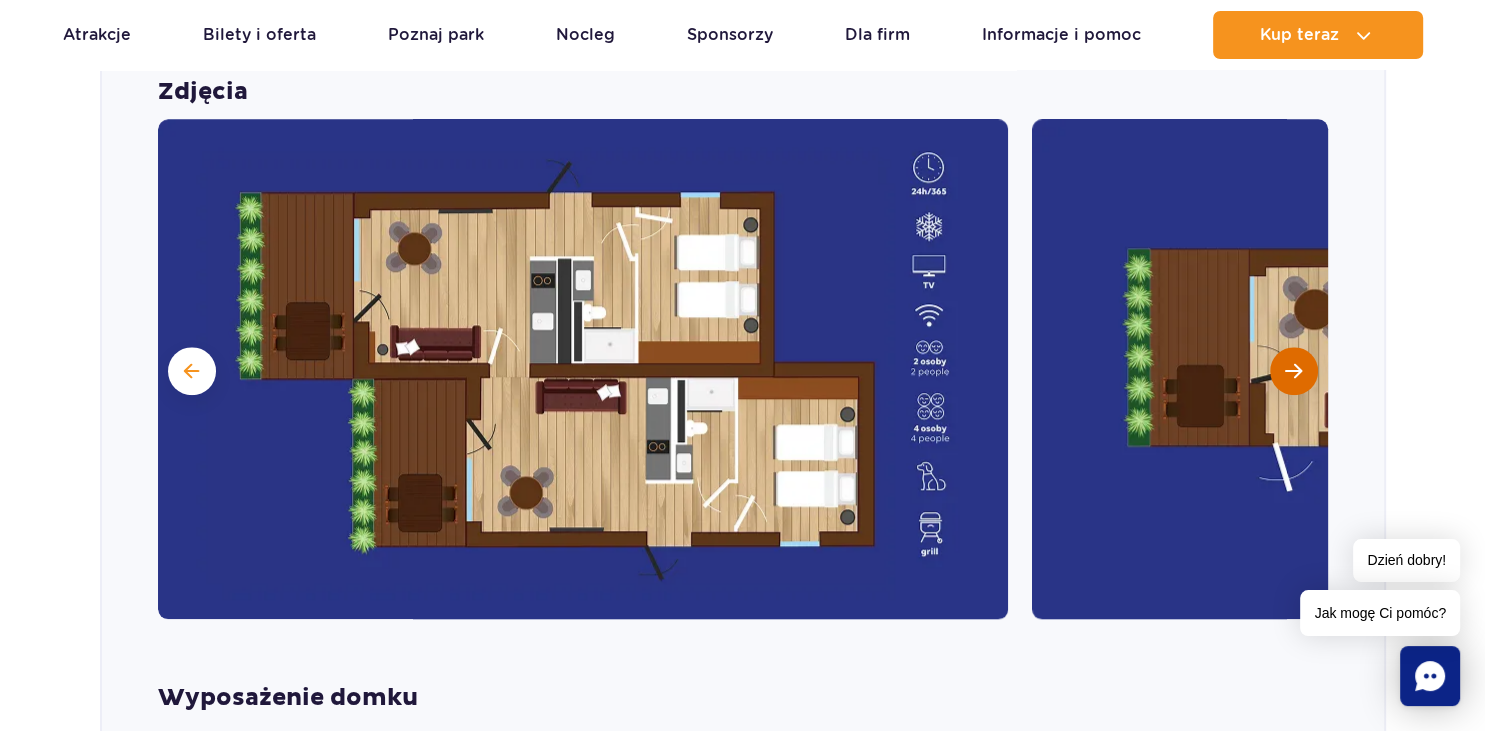 click at bounding box center (1293, 371) 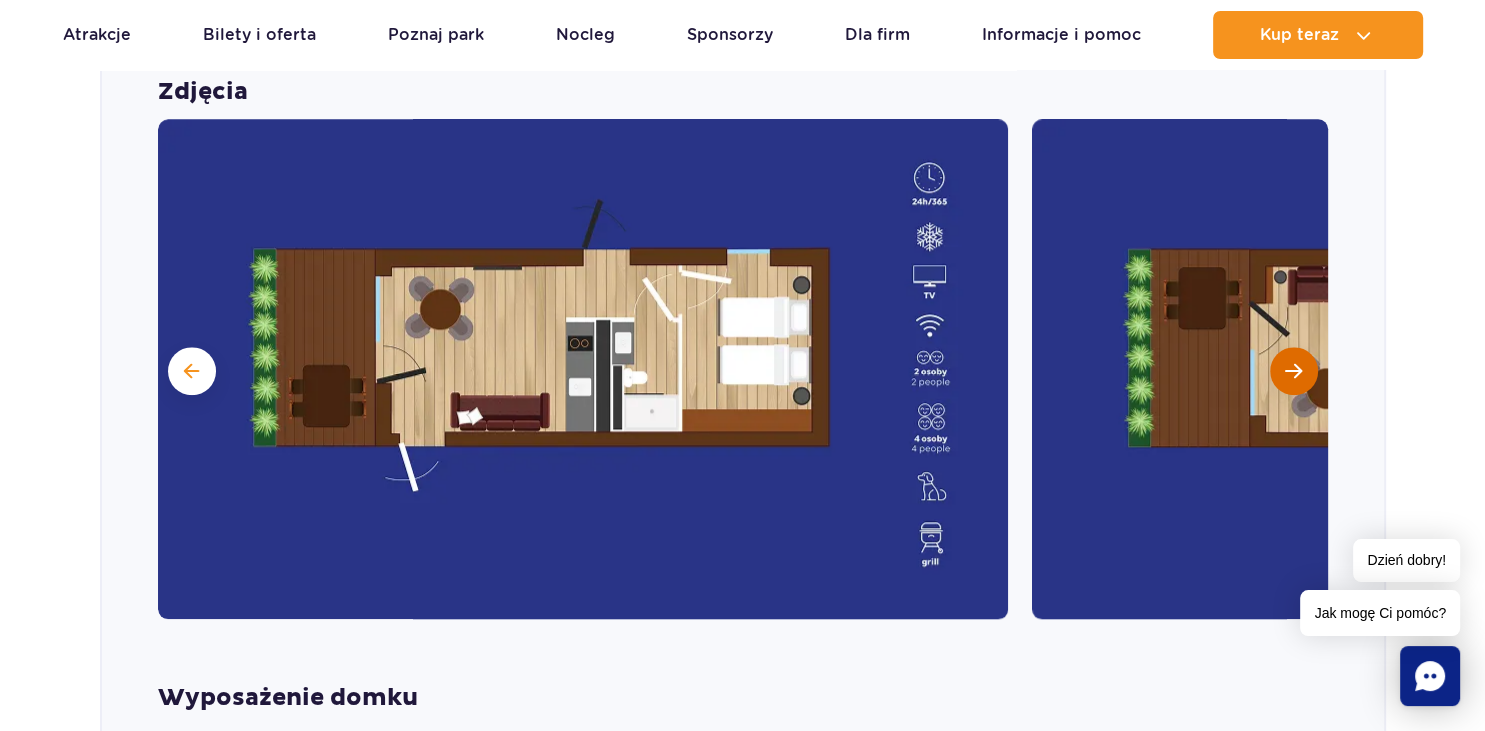 click at bounding box center [1293, 371] 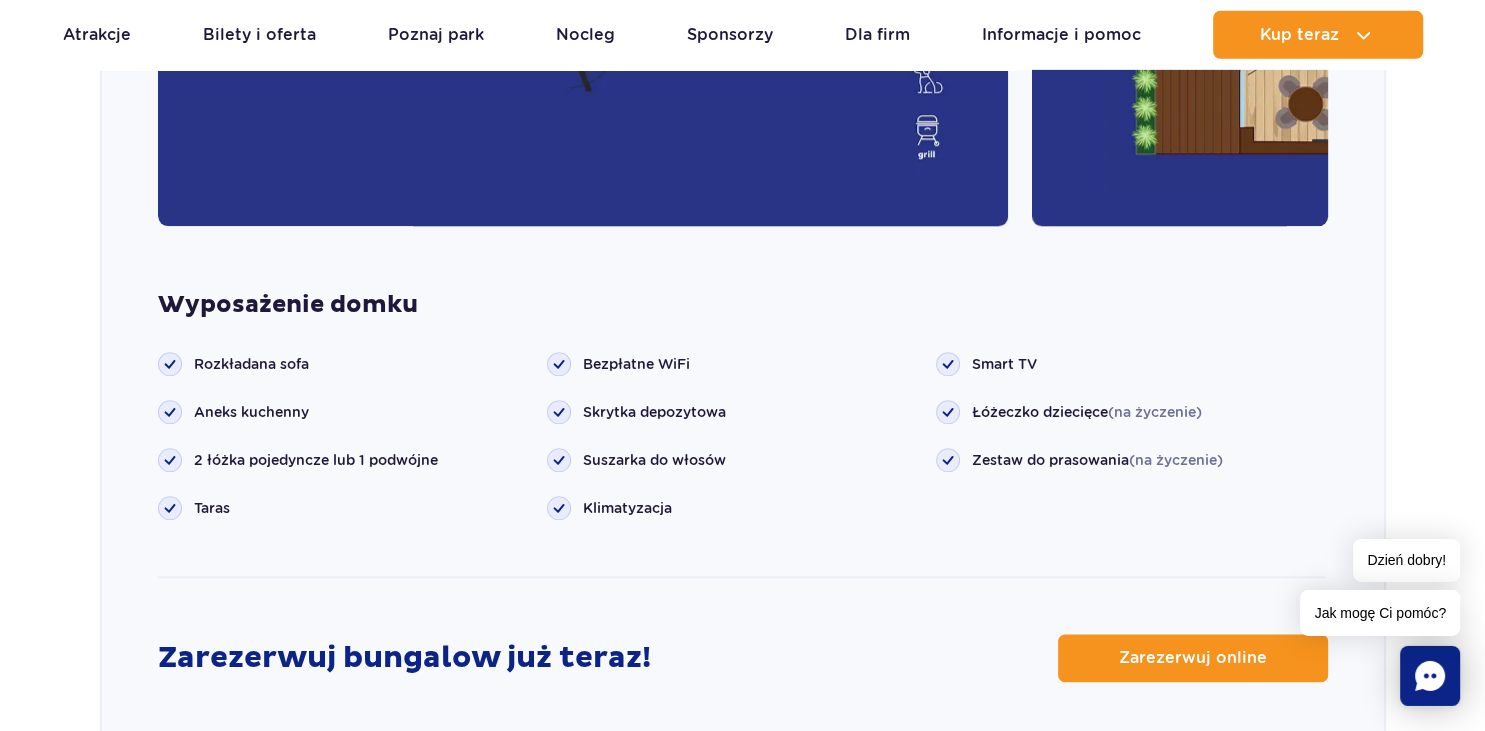 scroll, scrollTop: 2248, scrollLeft: 0, axis: vertical 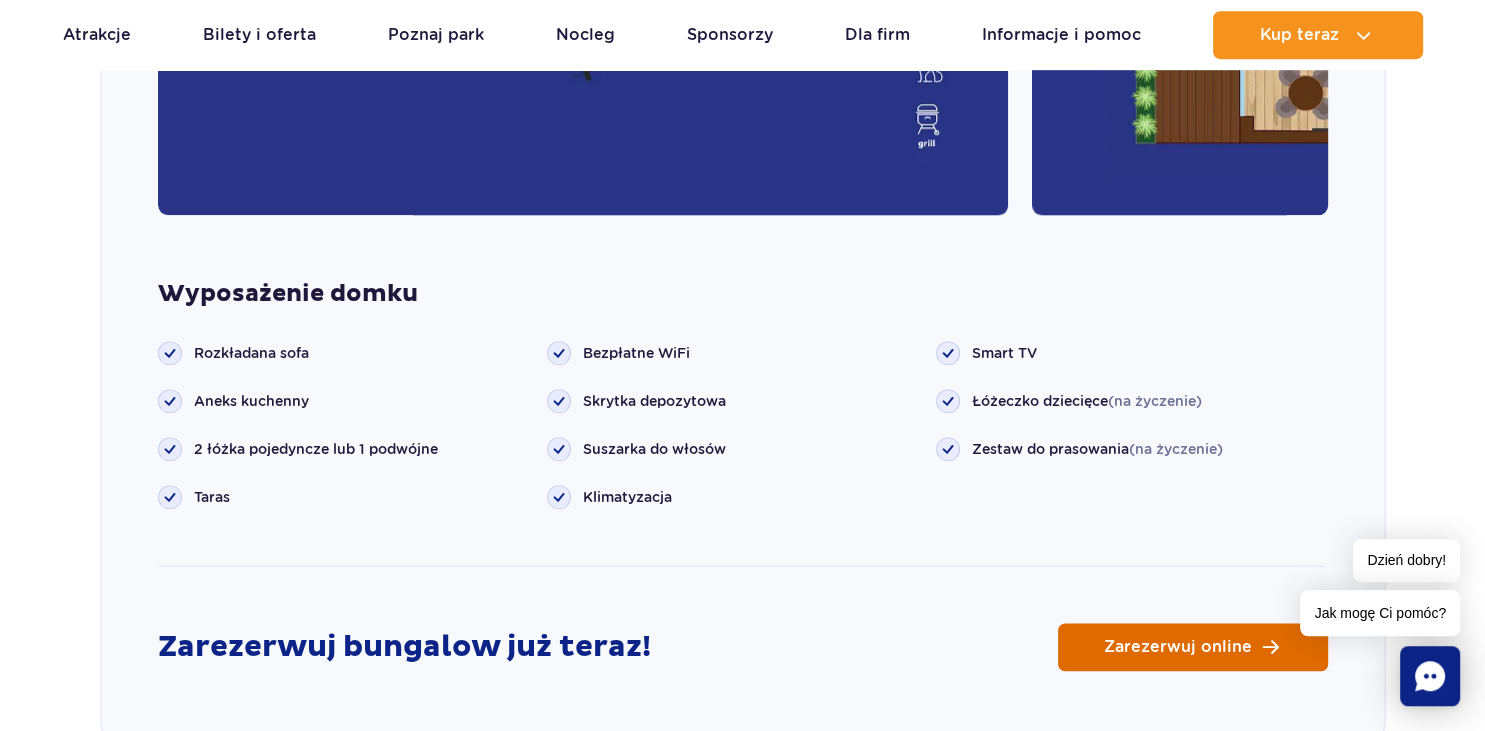 click on "Zarezerwuj online" at bounding box center [1178, 647] 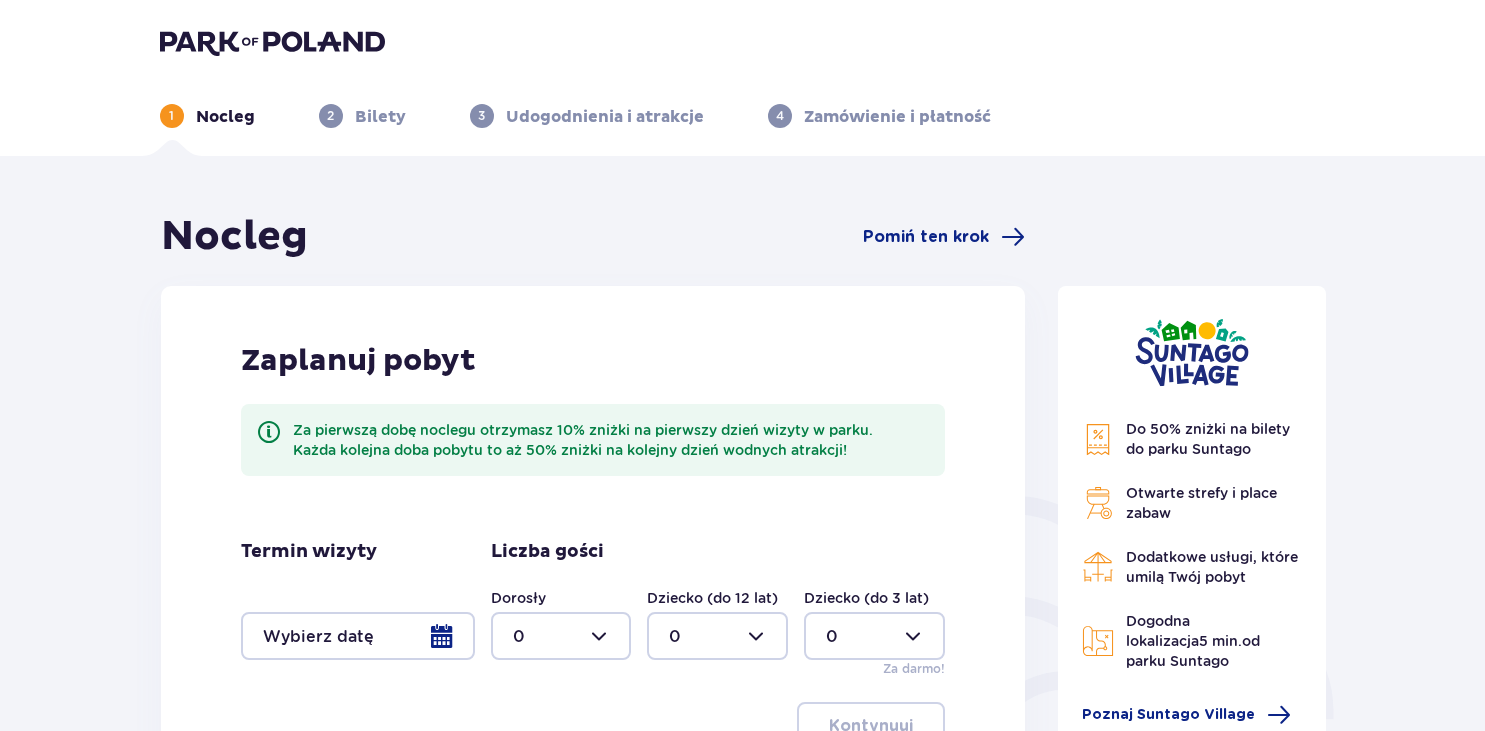 scroll, scrollTop: 0, scrollLeft: 0, axis: both 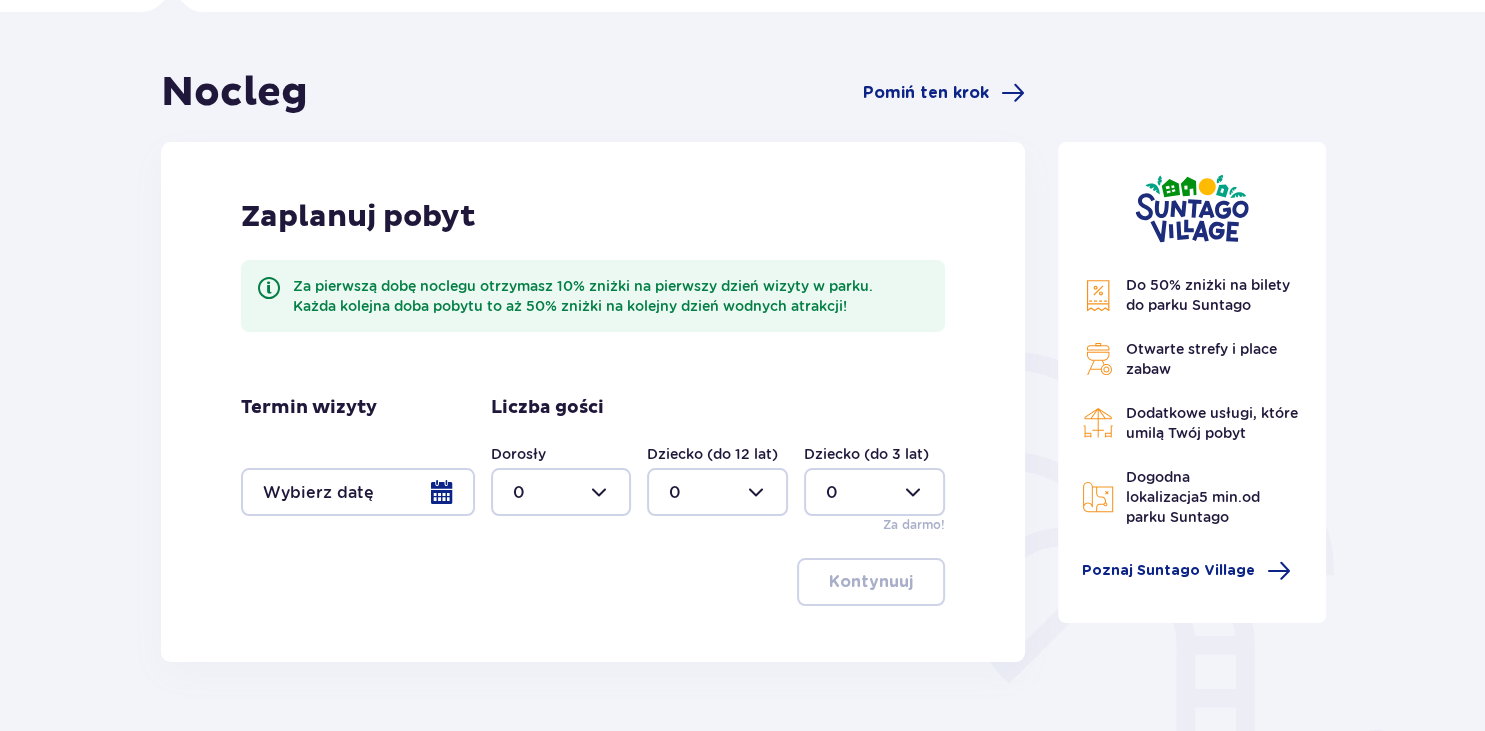 click at bounding box center (358, 492) 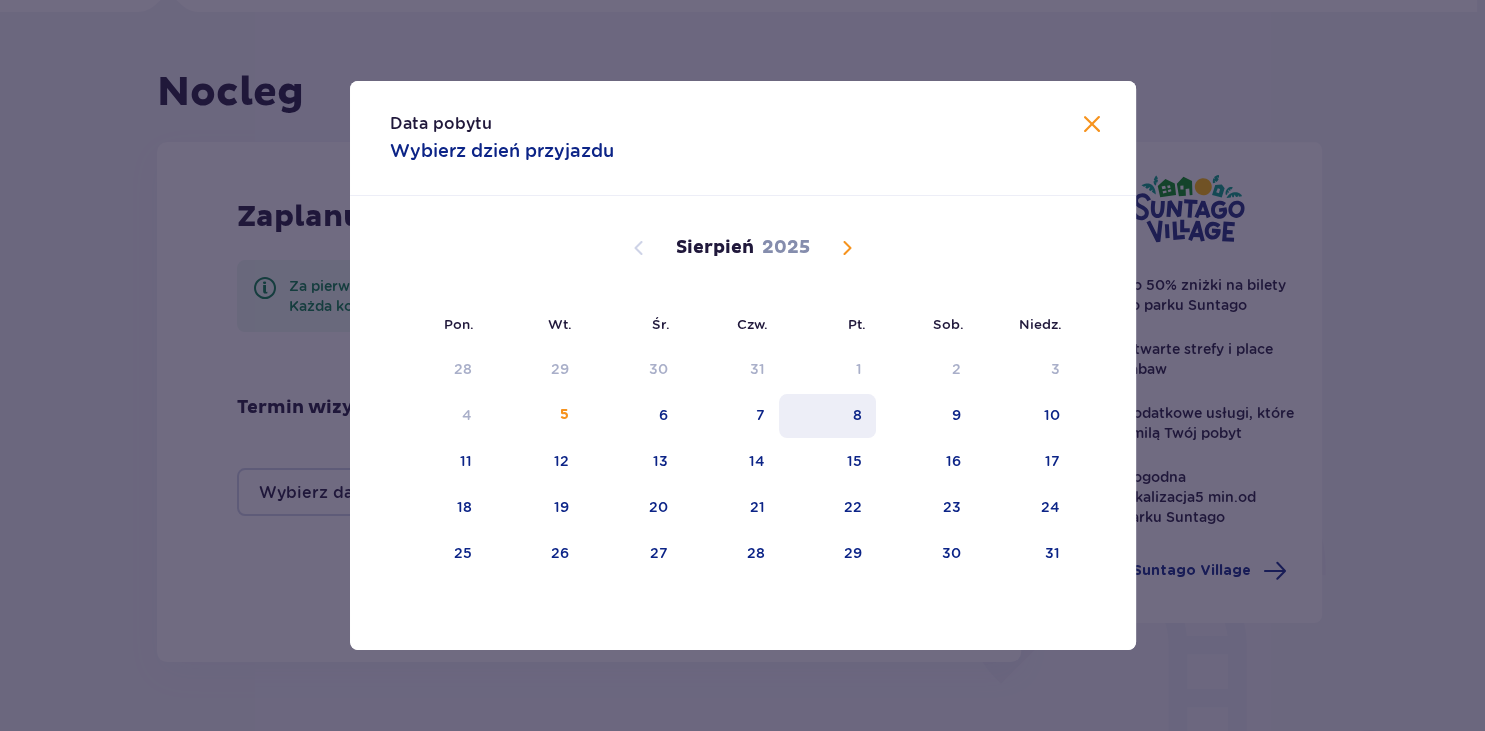 click on "8" at bounding box center (857, 415) 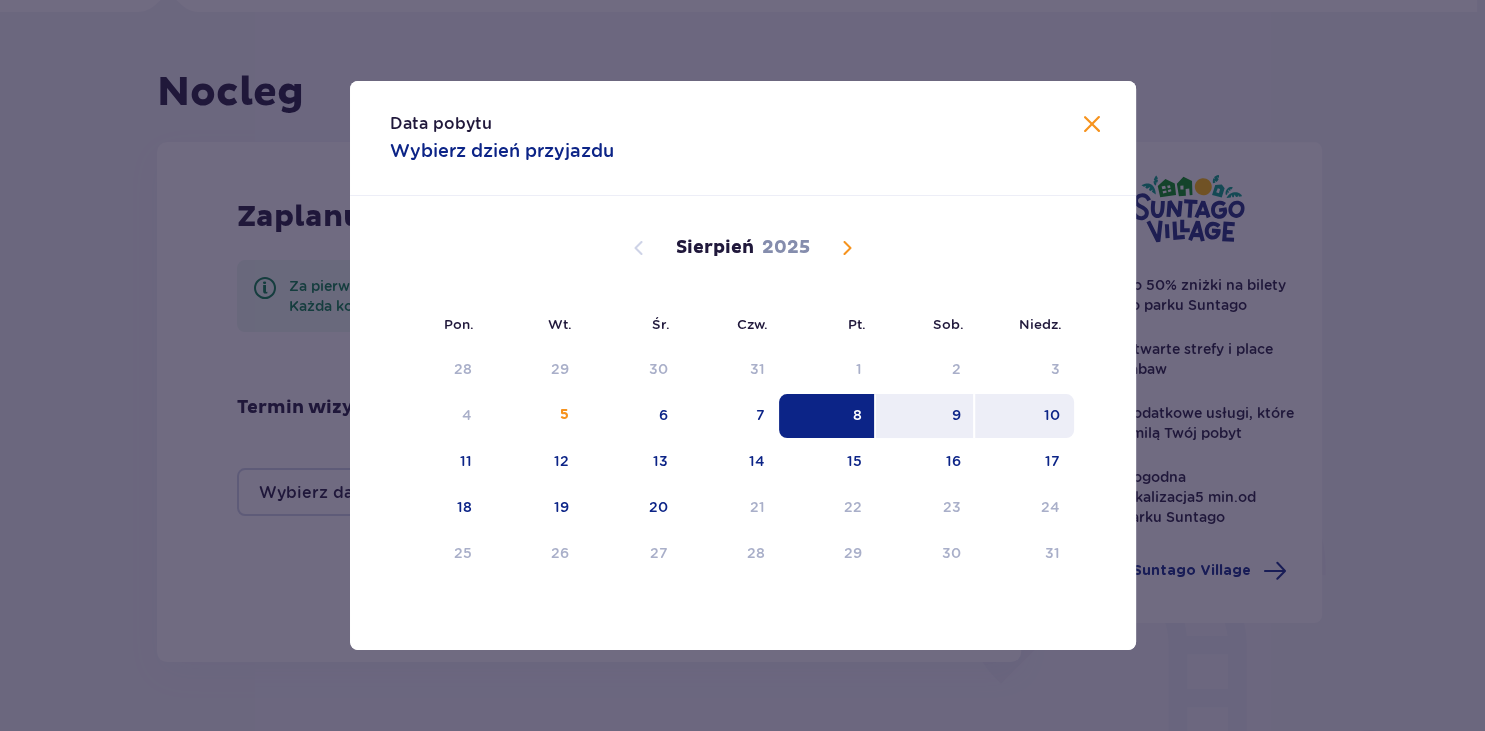 click on "10" at bounding box center (1024, 416) 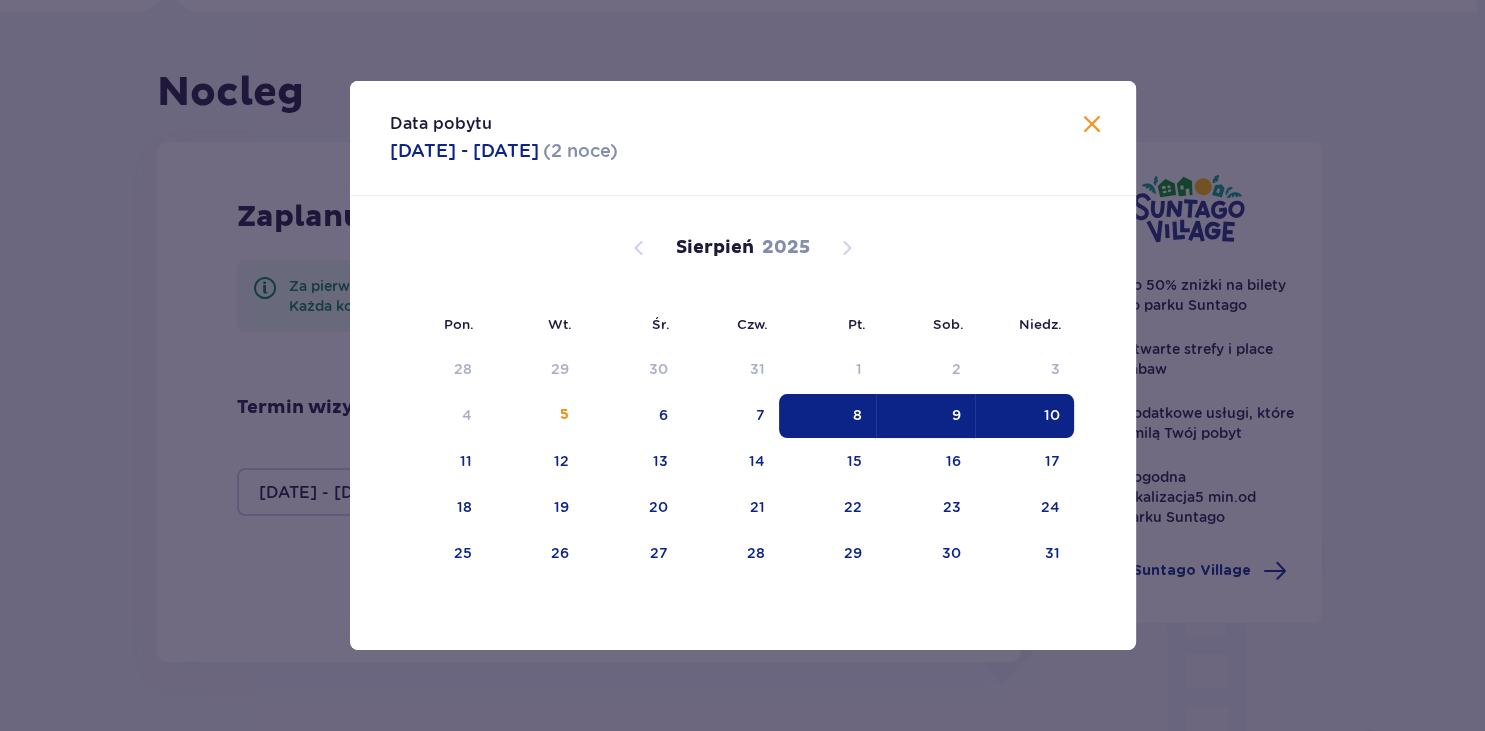 type on "[DATE] - [DATE]" 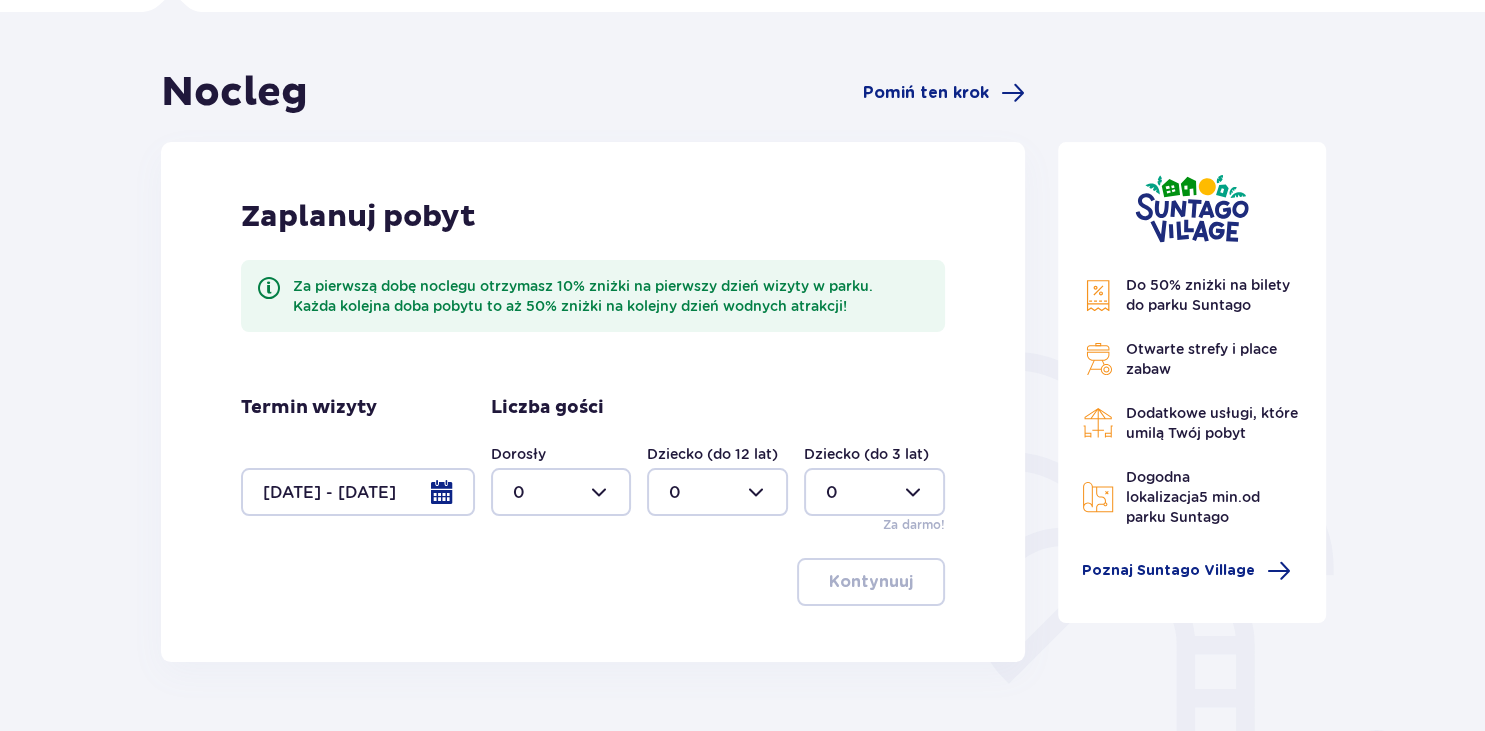 click at bounding box center [561, 492] 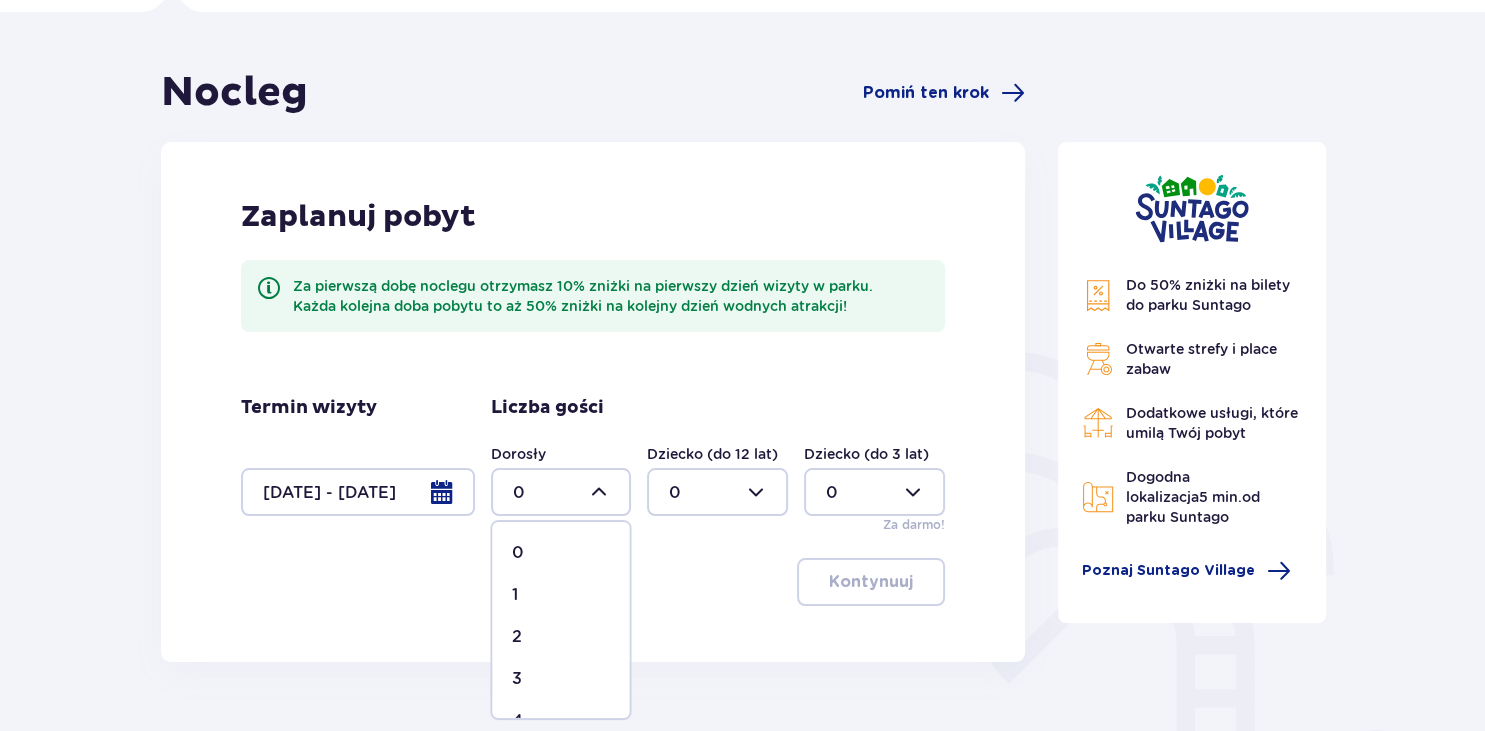 click on "2" at bounding box center (560, 637) 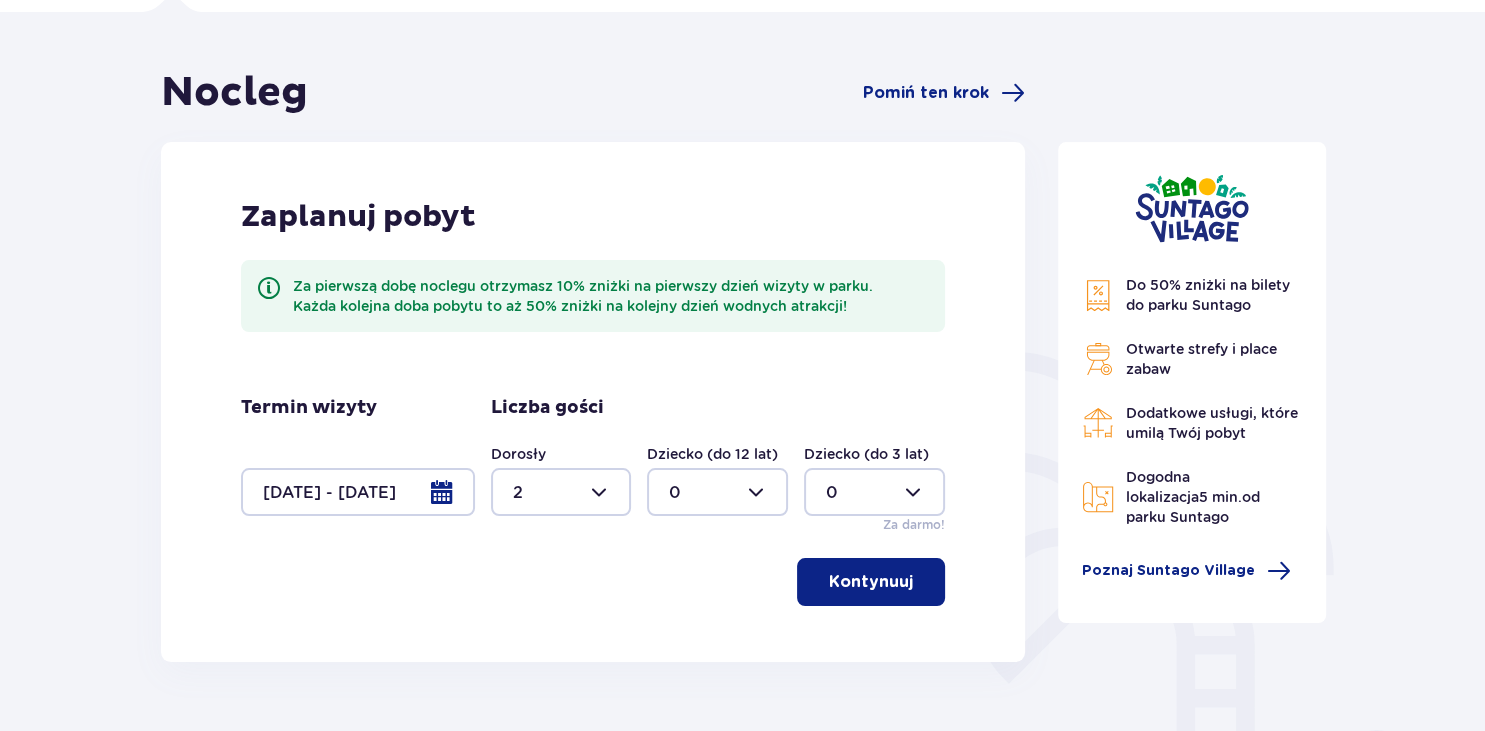 click at bounding box center [717, 492] 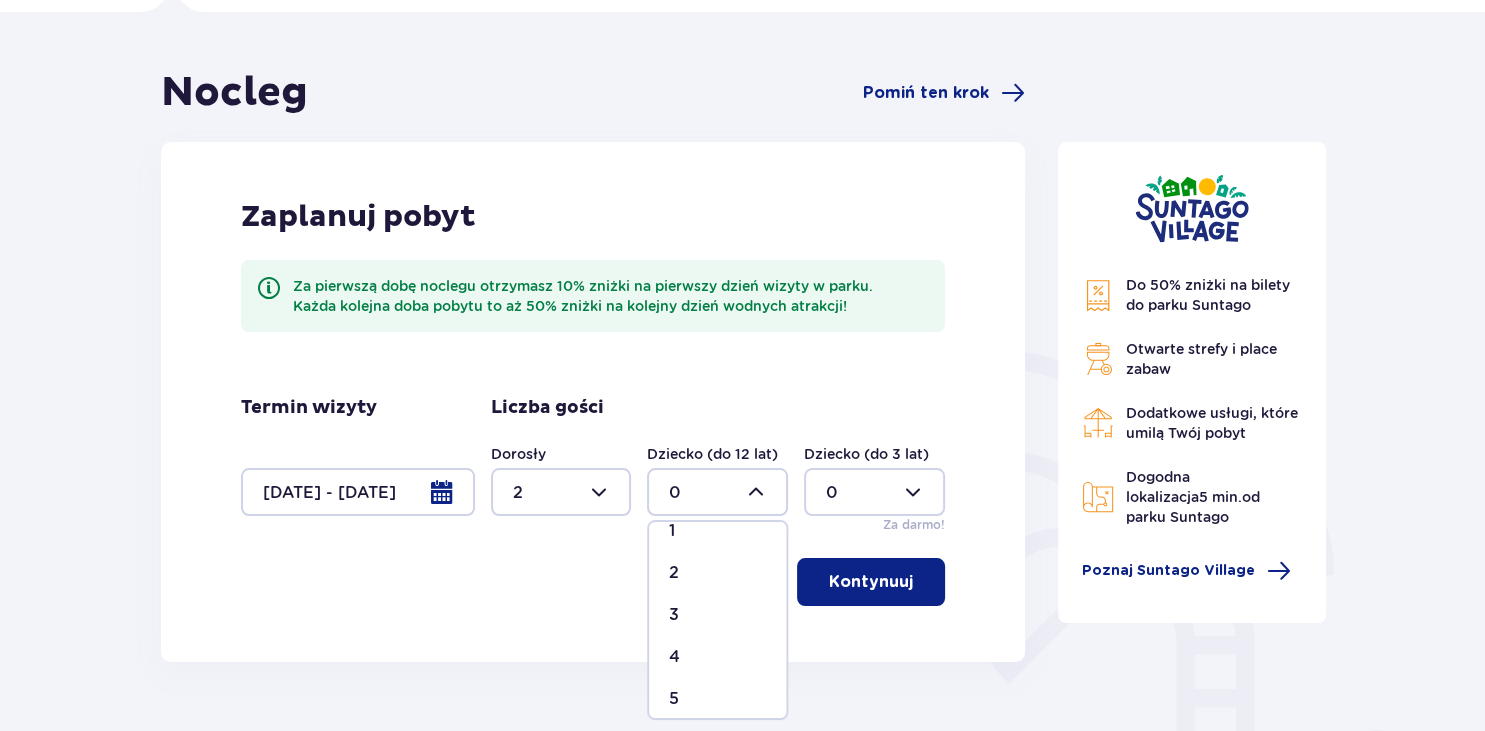 scroll, scrollTop: 86, scrollLeft: 0, axis: vertical 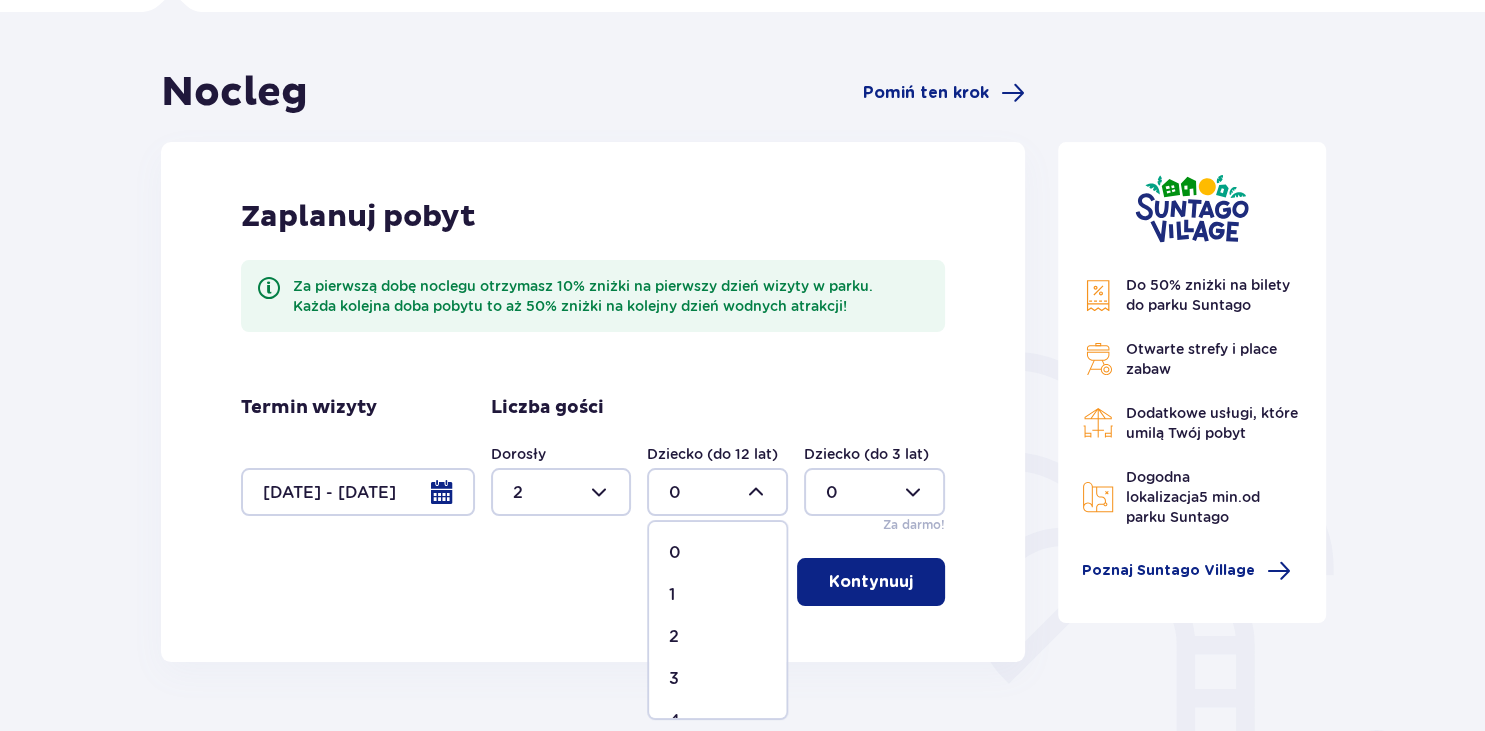 click on "1" at bounding box center (672, 595) 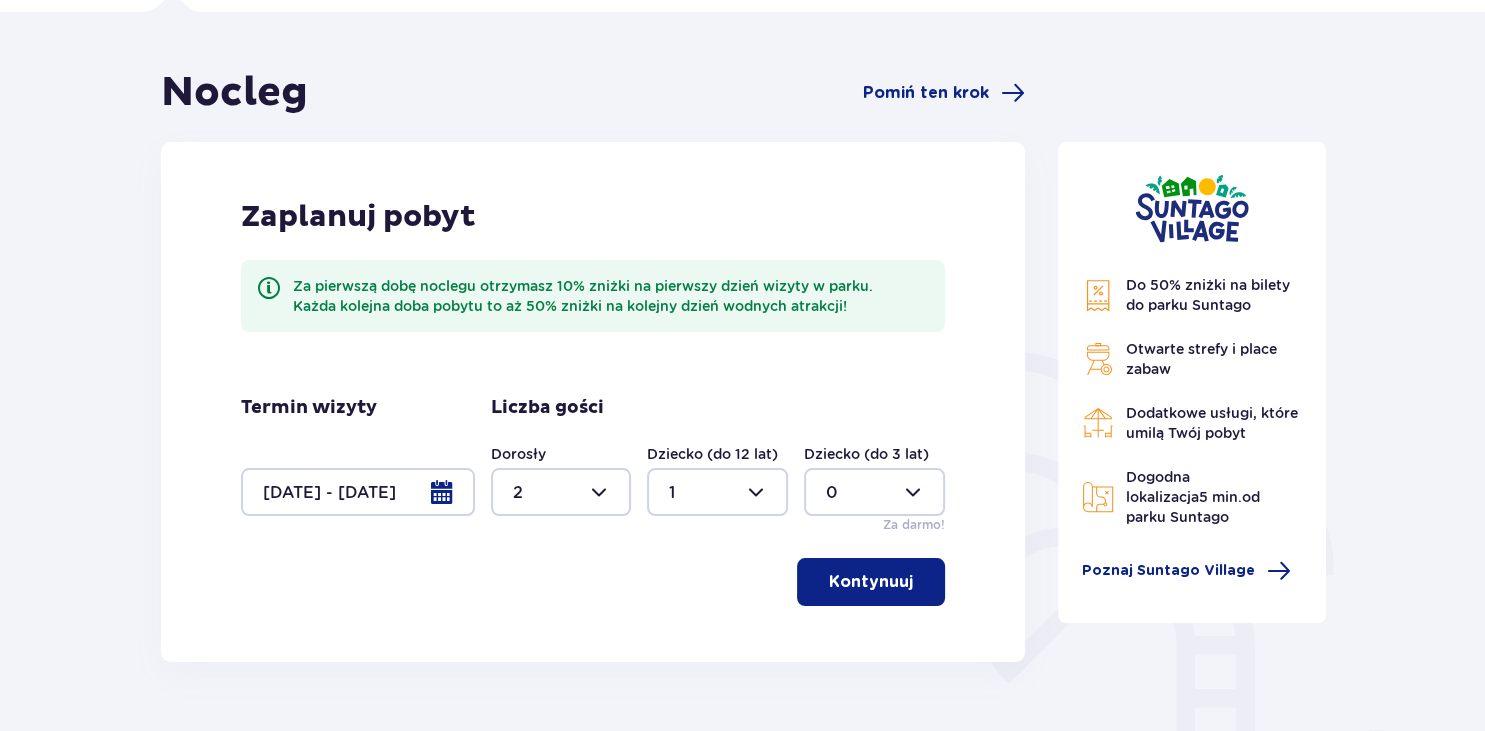 click at bounding box center [561, 492] 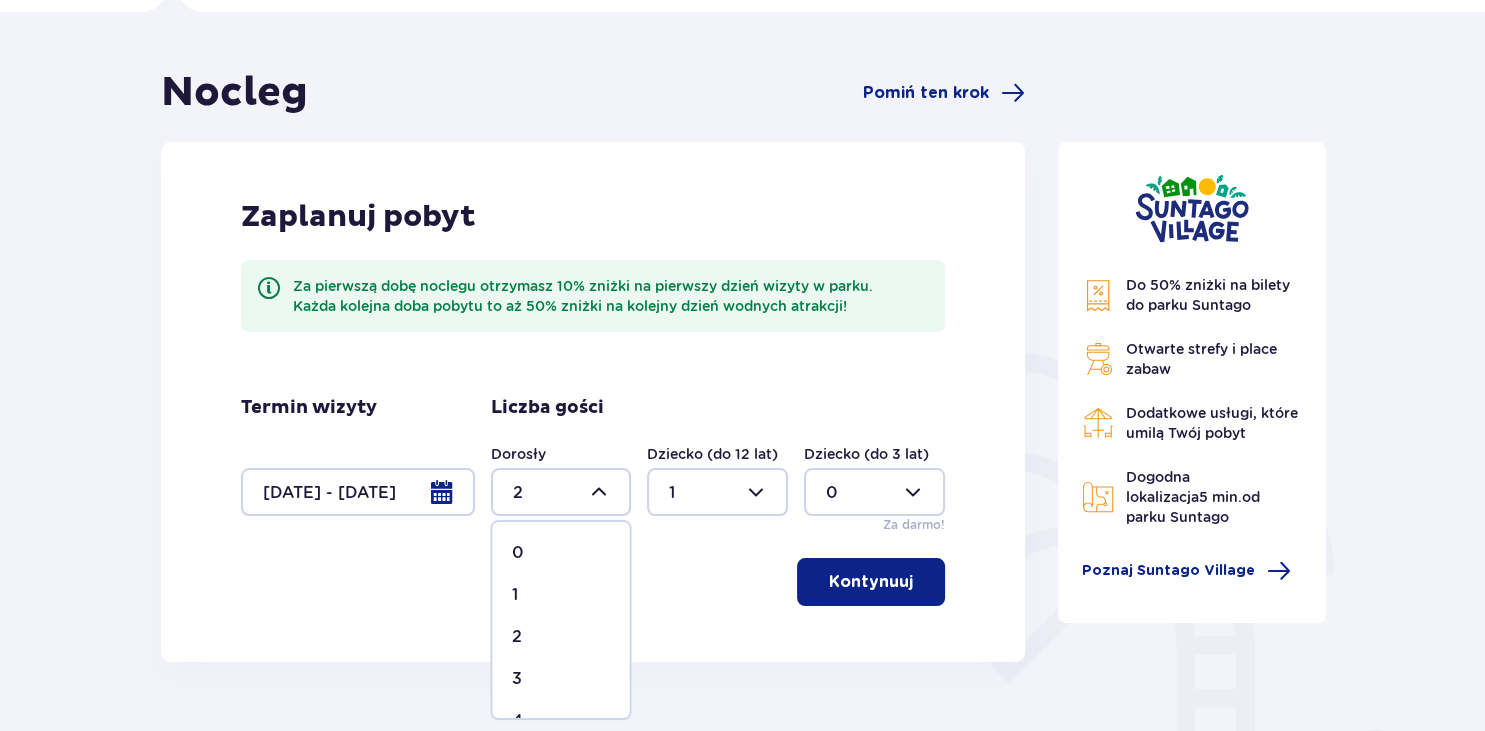 click on "3" at bounding box center [560, 679] 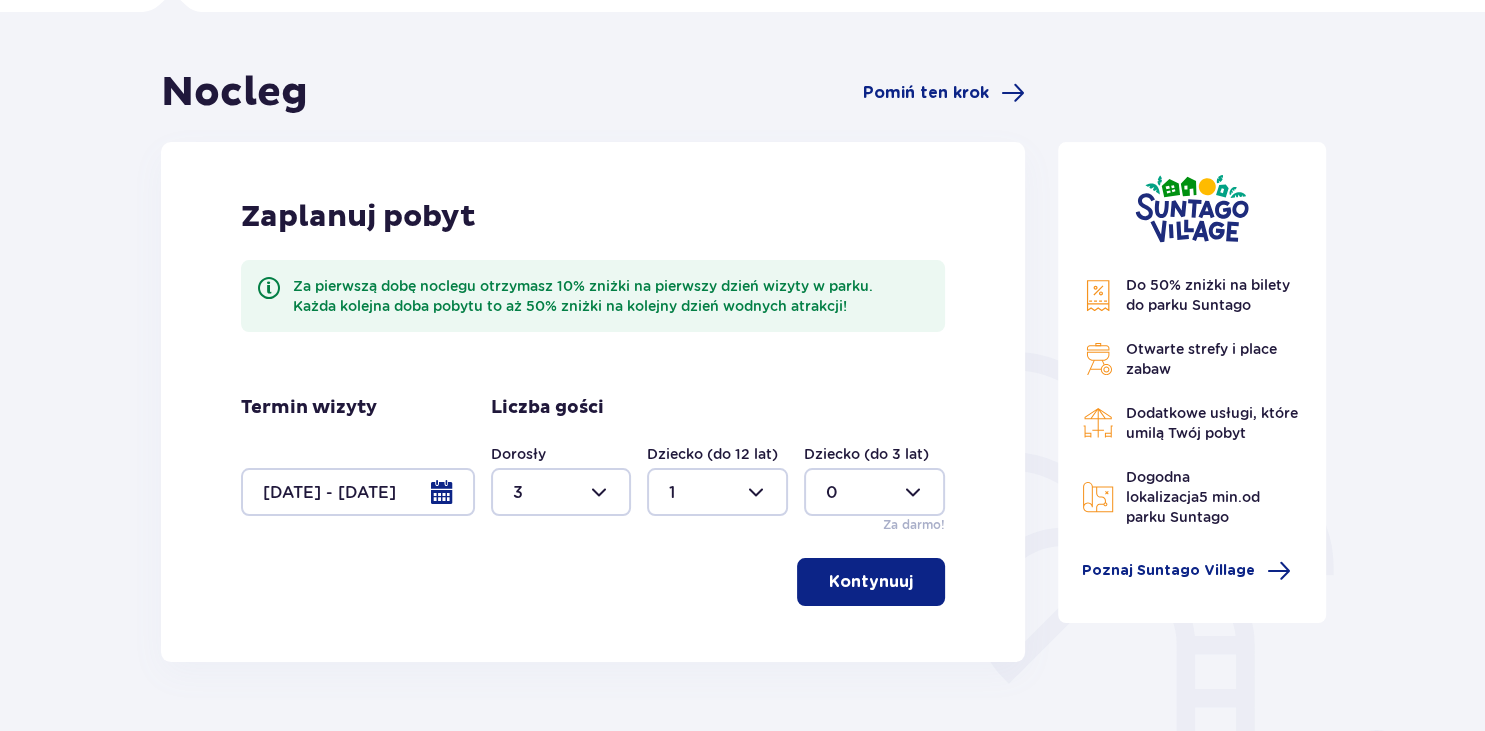 click at bounding box center (917, 582) 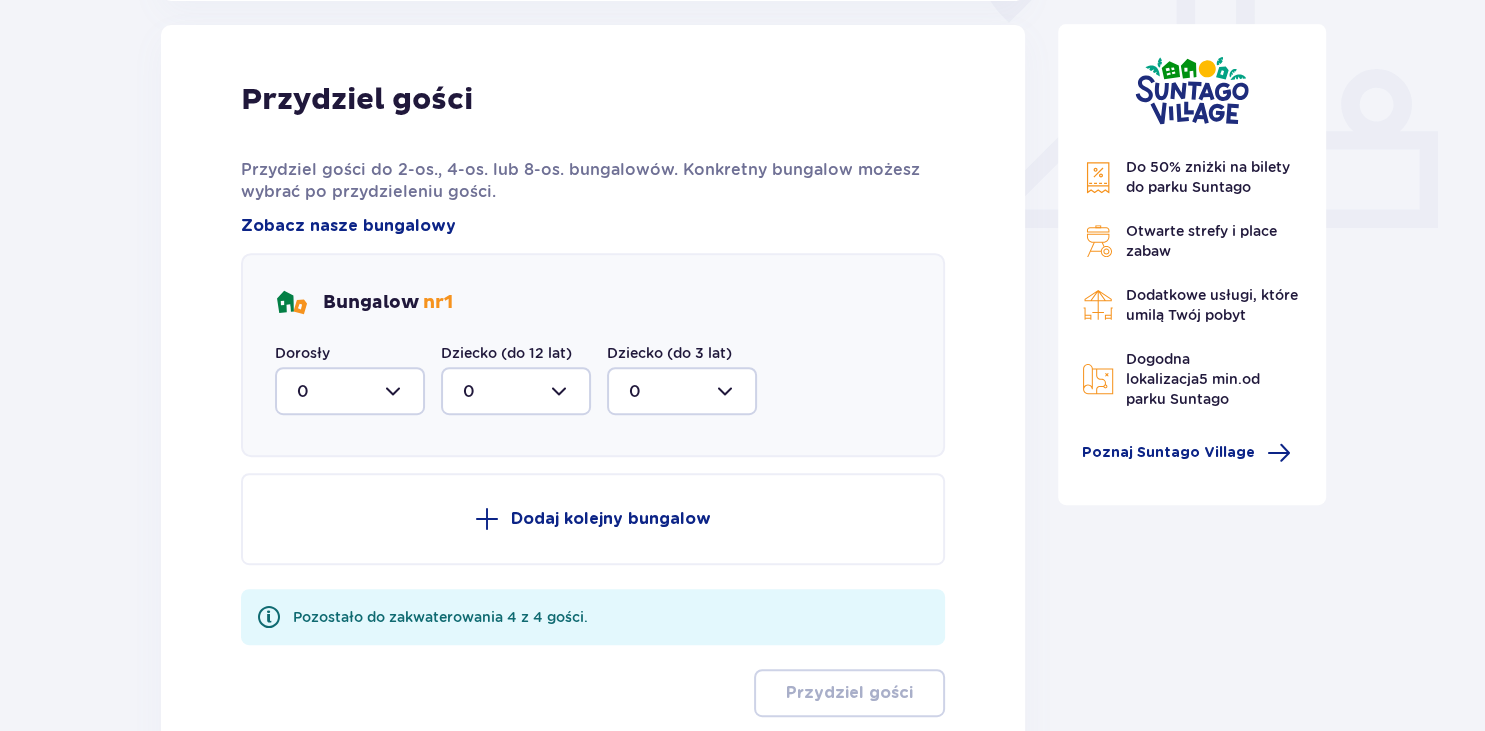 scroll, scrollTop: 806, scrollLeft: 0, axis: vertical 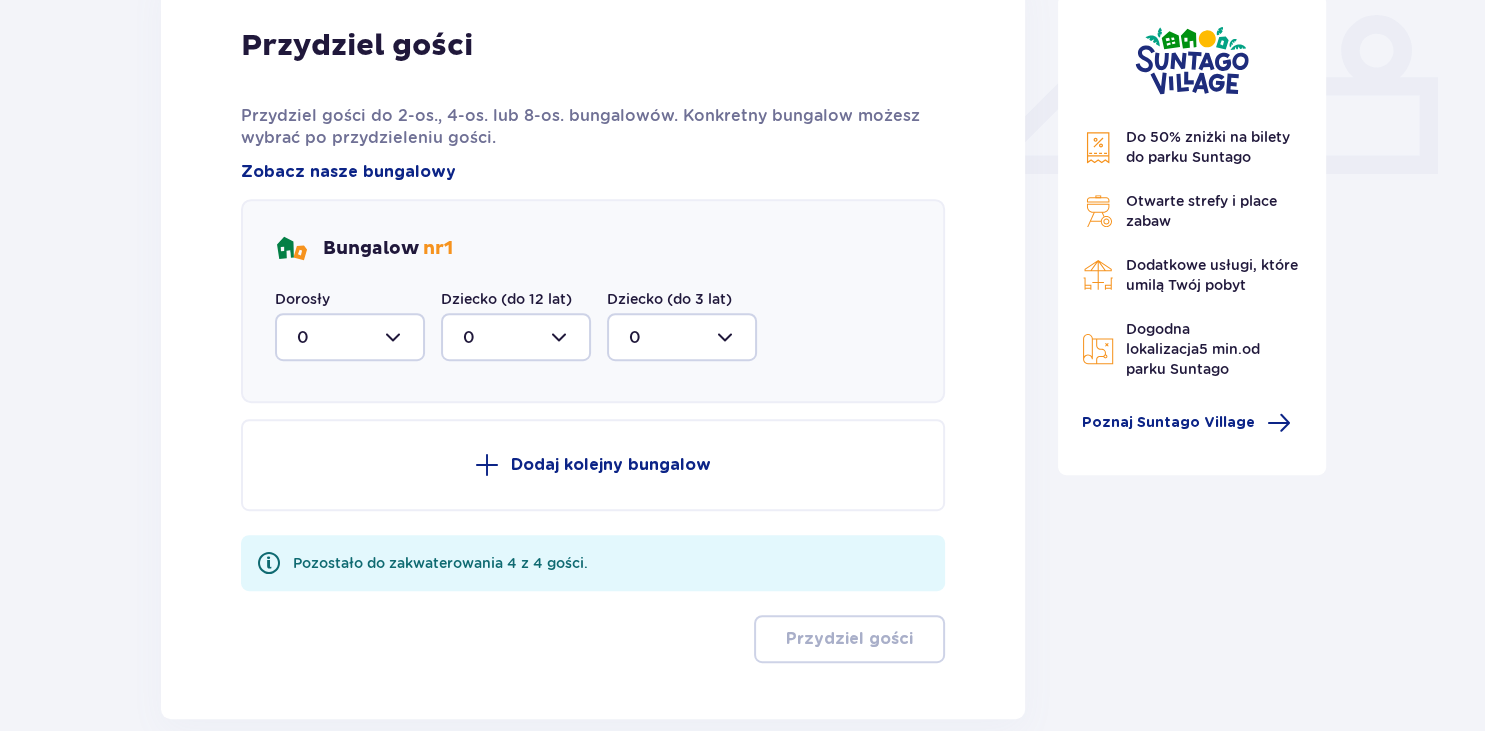 click at bounding box center (350, 337) 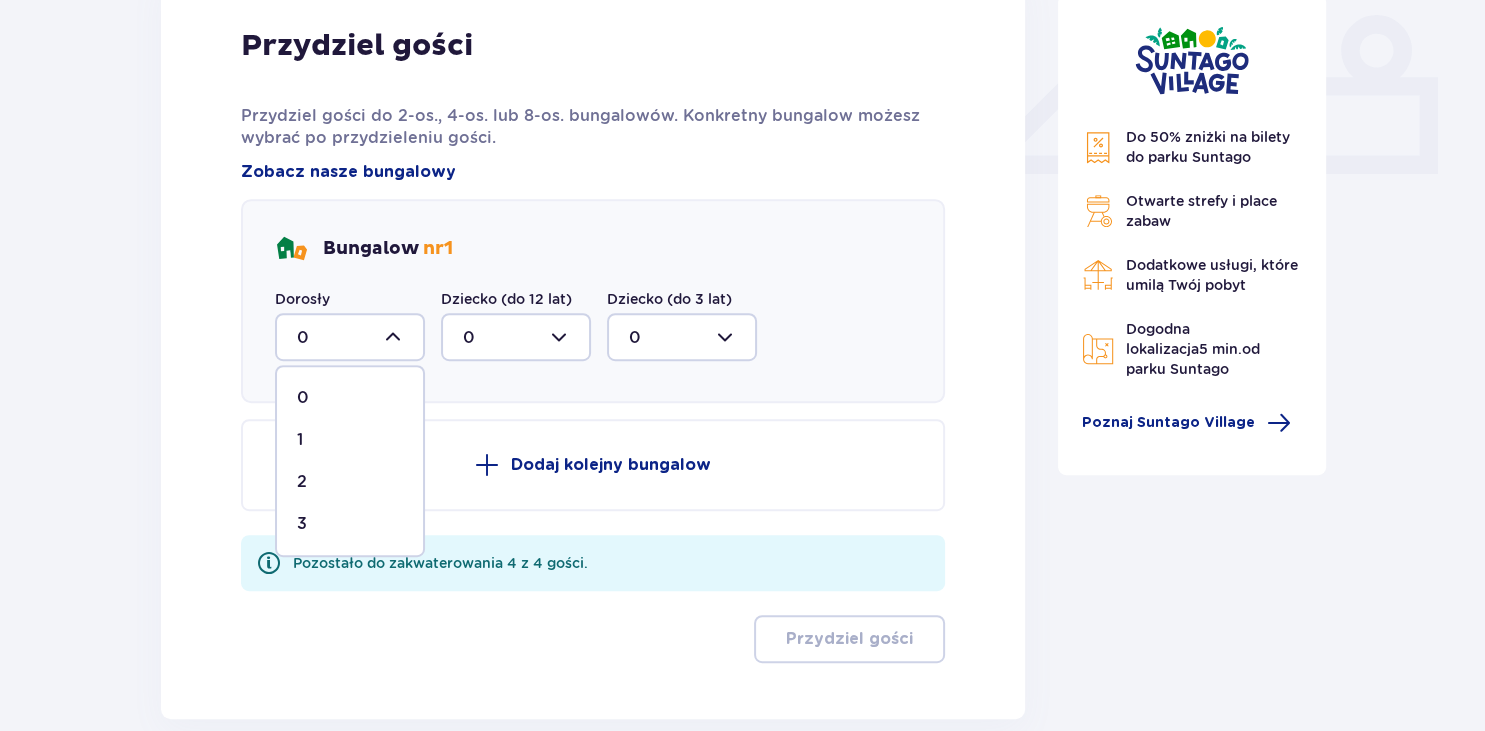 click on "3" at bounding box center [350, 524] 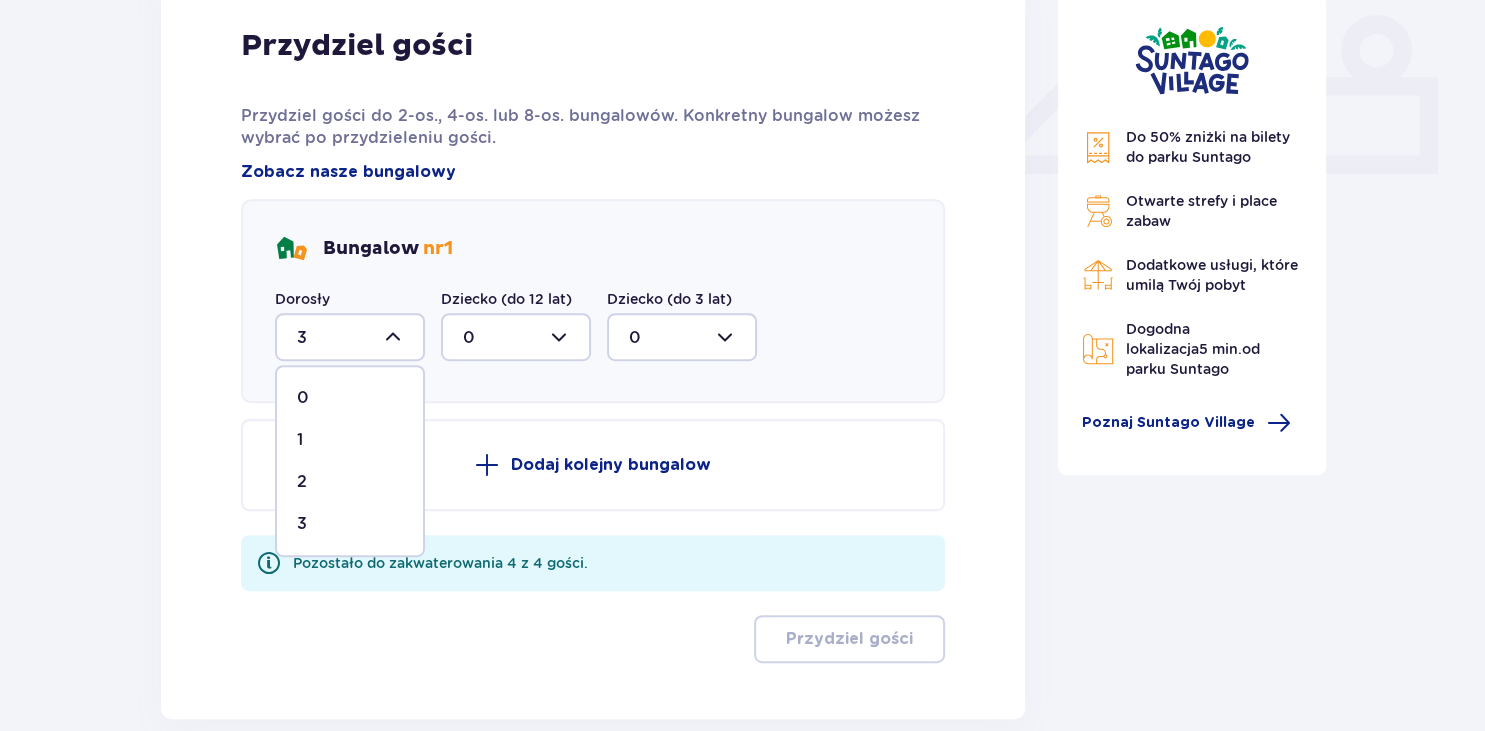 scroll, scrollTop: 850, scrollLeft: 0, axis: vertical 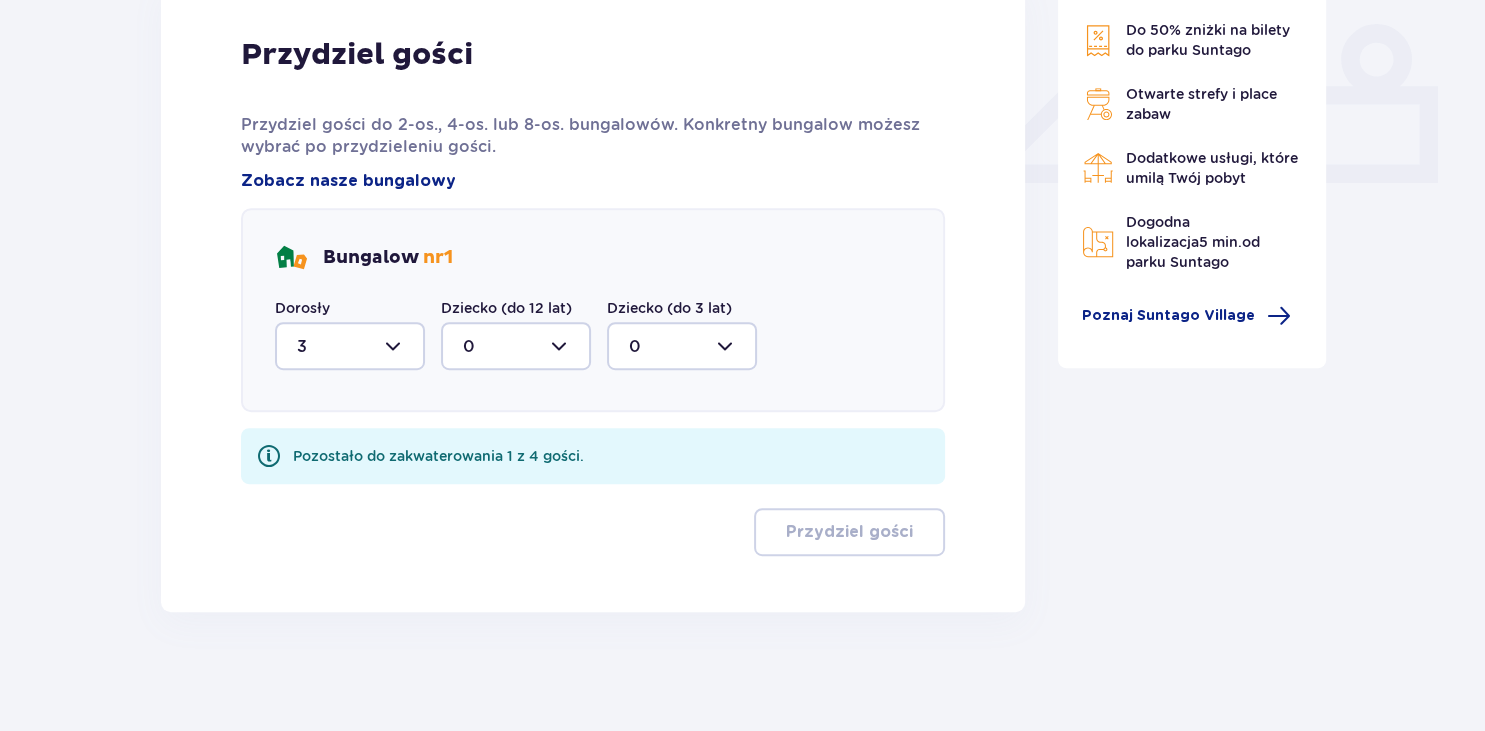 click at bounding box center [516, 346] 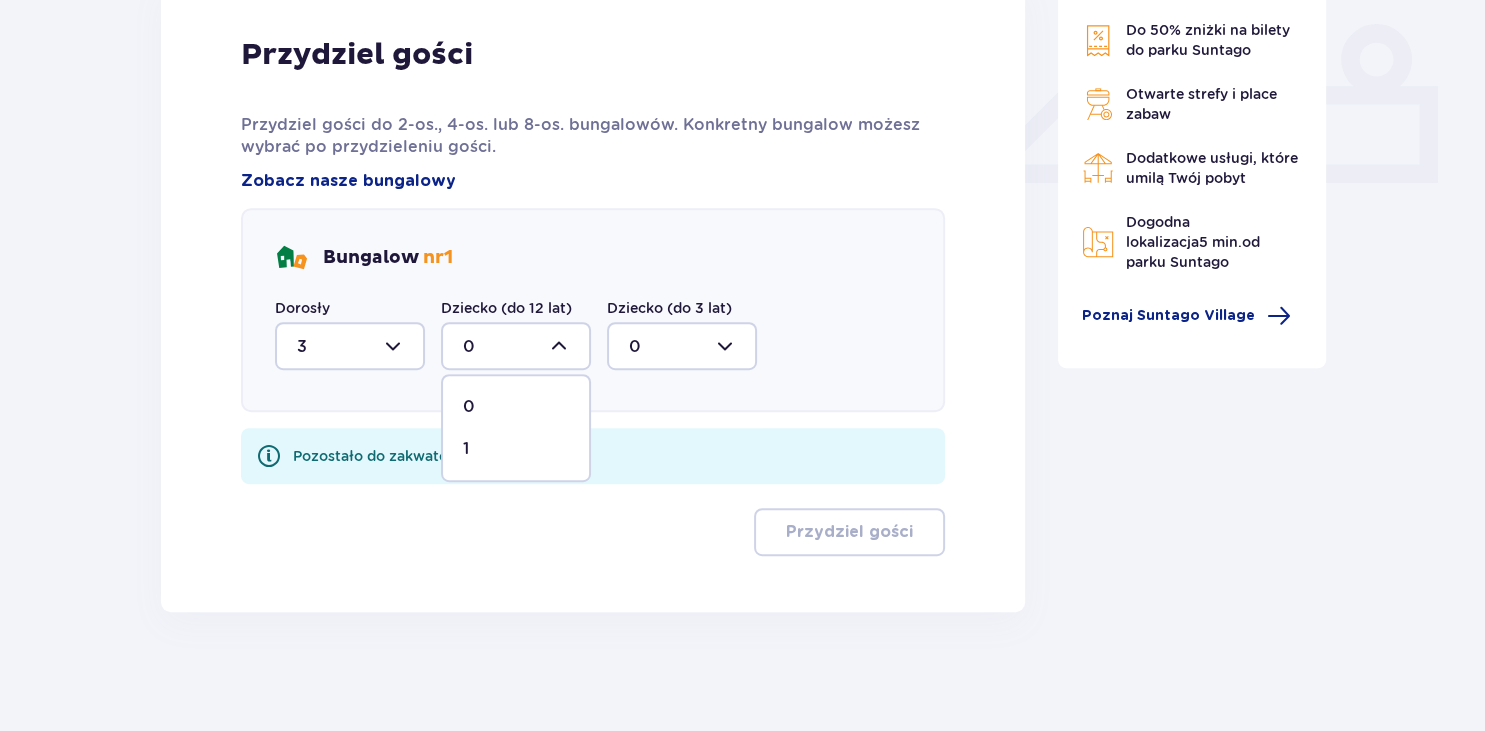 click on "1" at bounding box center (516, 449) 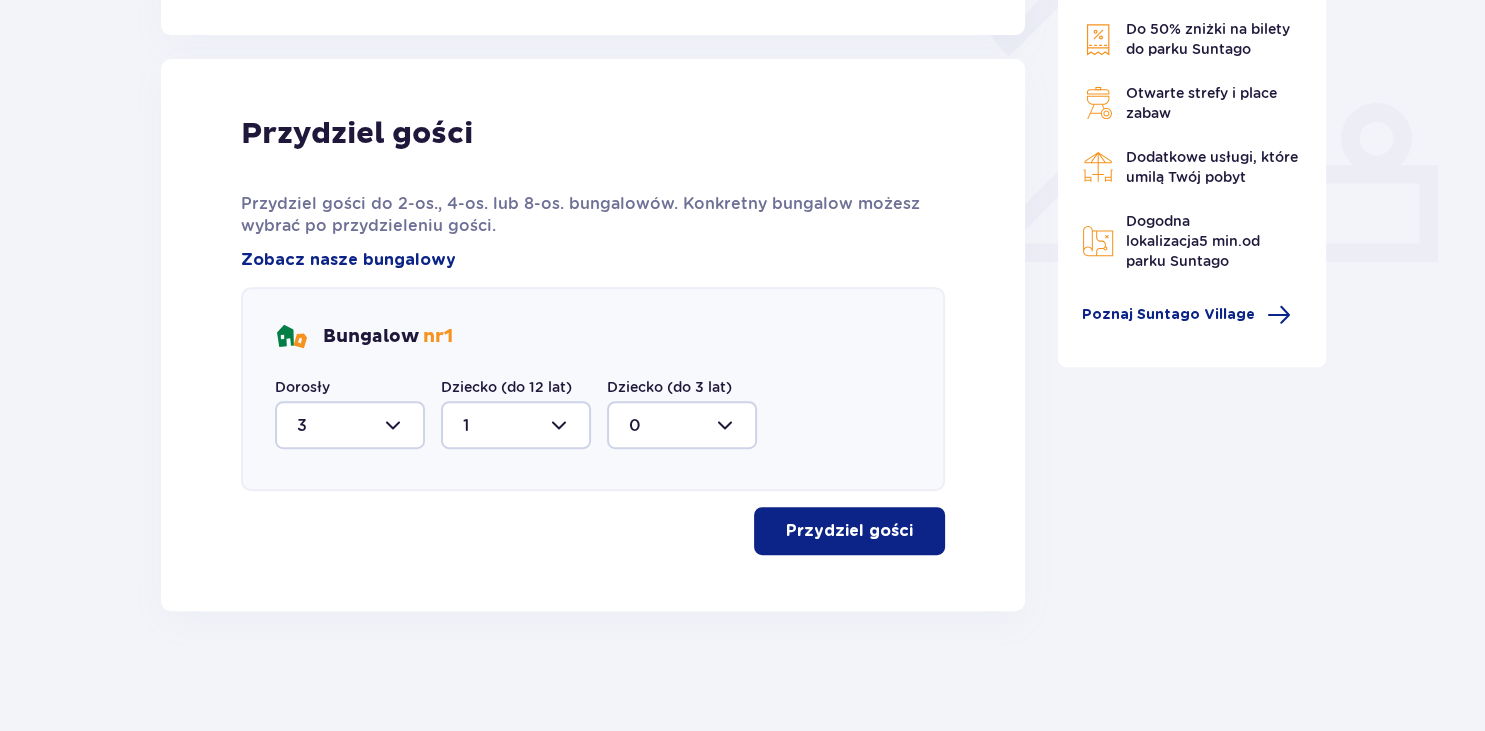 scroll, scrollTop: 770, scrollLeft: 0, axis: vertical 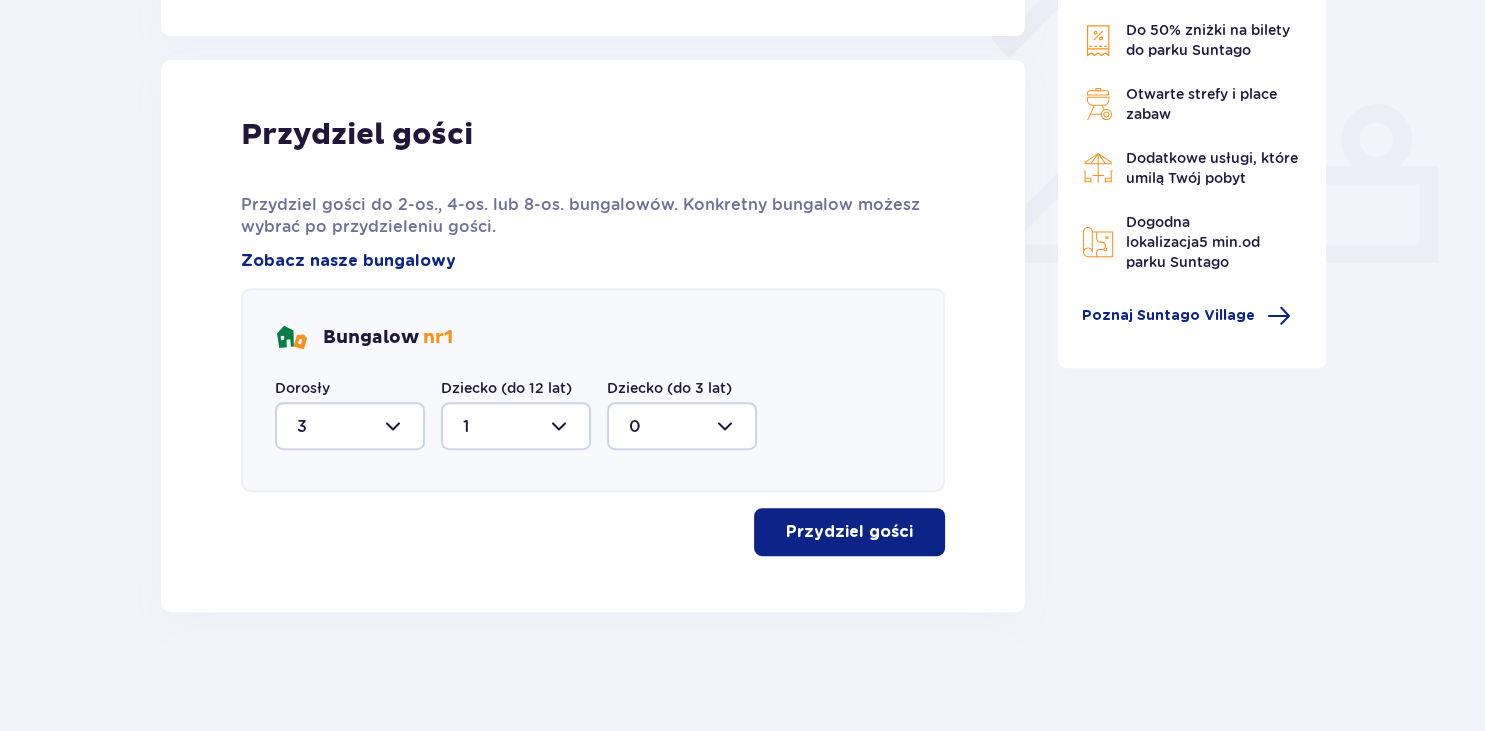 click on "Przydziel gości" at bounding box center [849, 532] 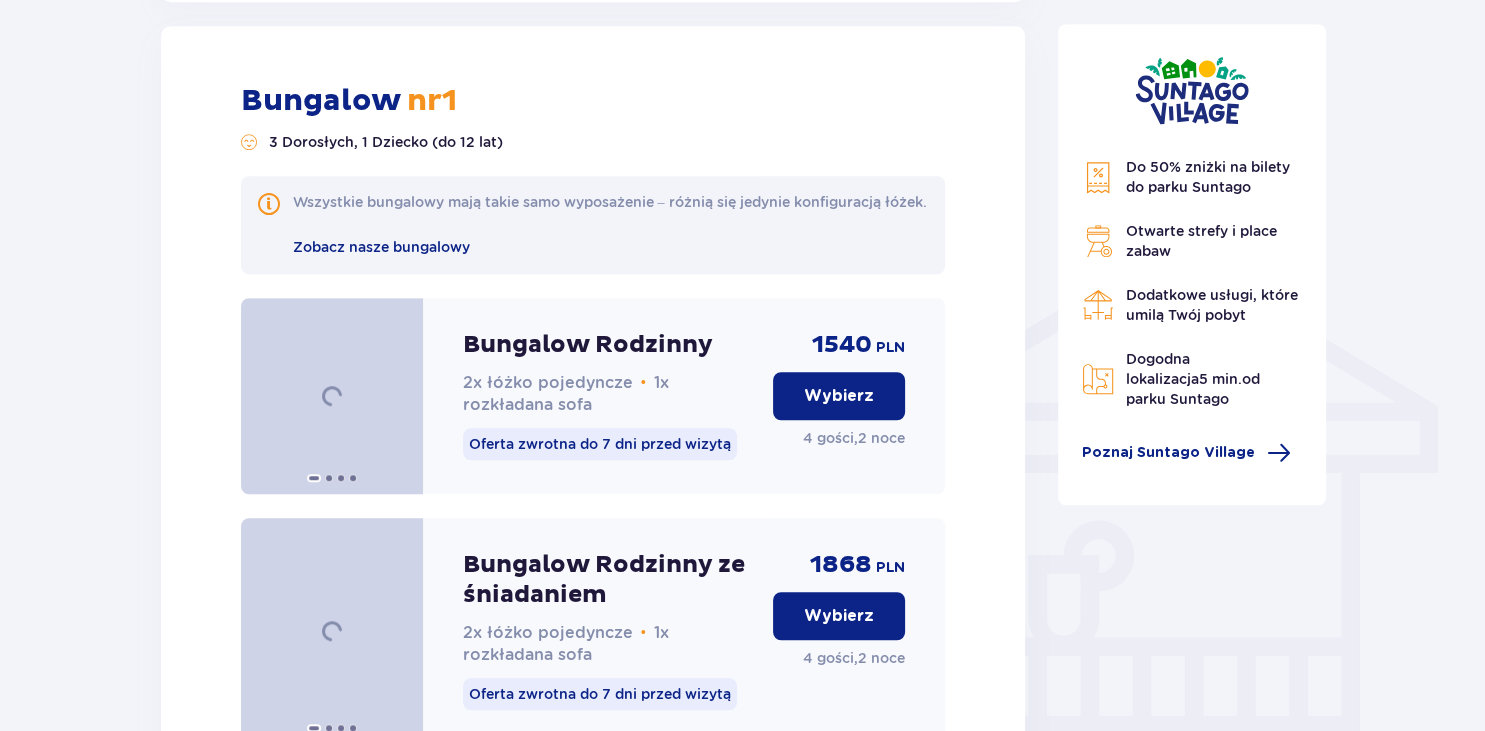 scroll, scrollTop: 1381, scrollLeft: 0, axis: vertical 